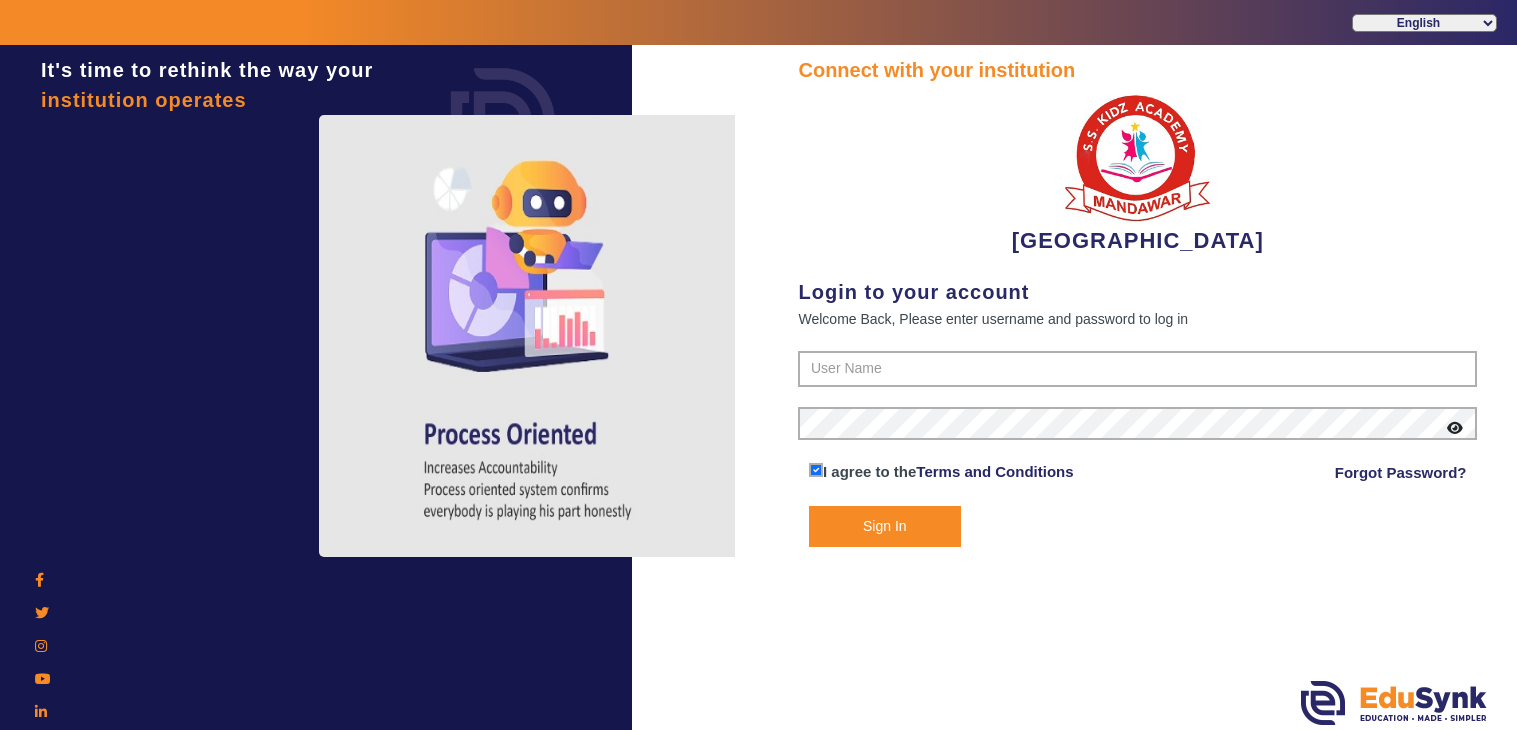 scroll, scrollTop: 0, scrollLeft: 0, axis: both 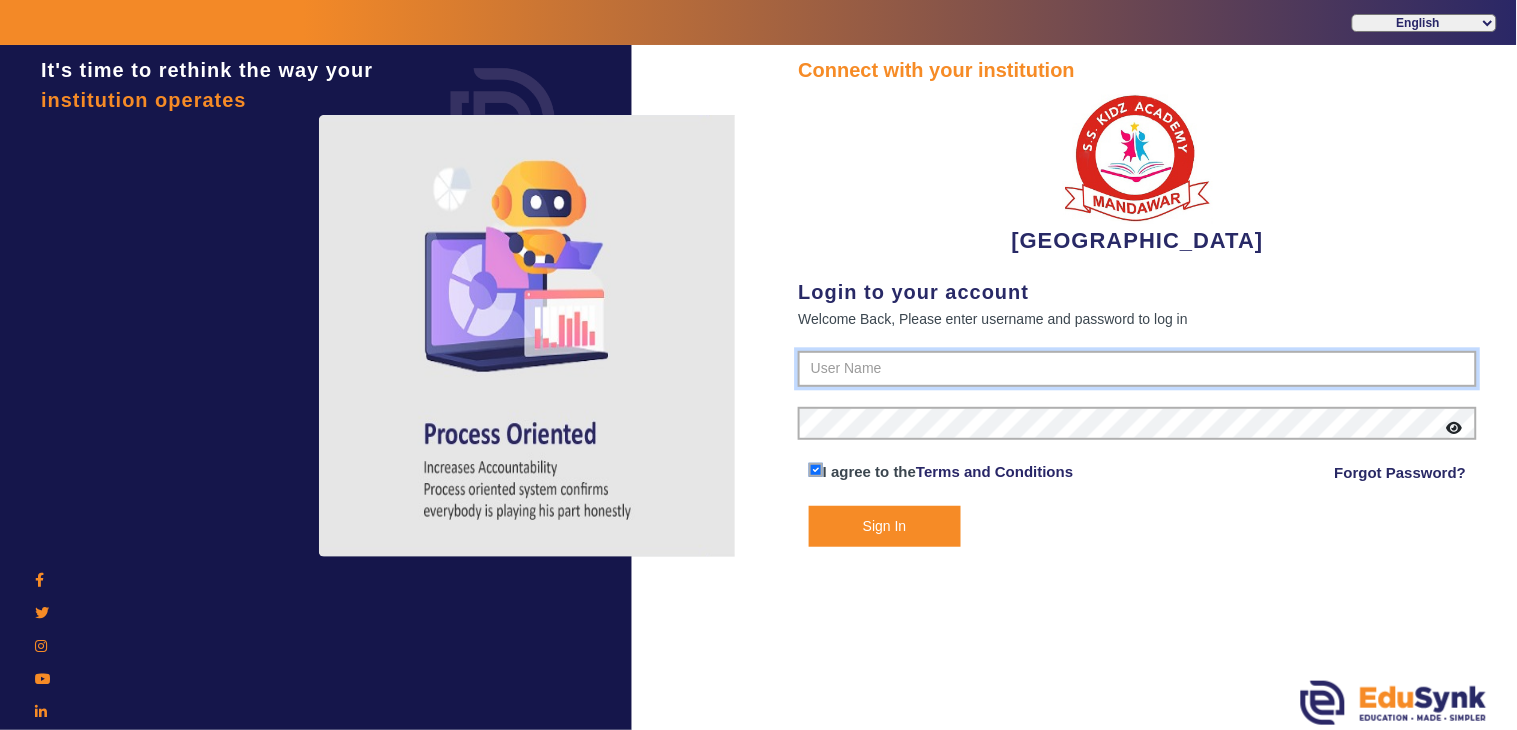 type on "9928895959" 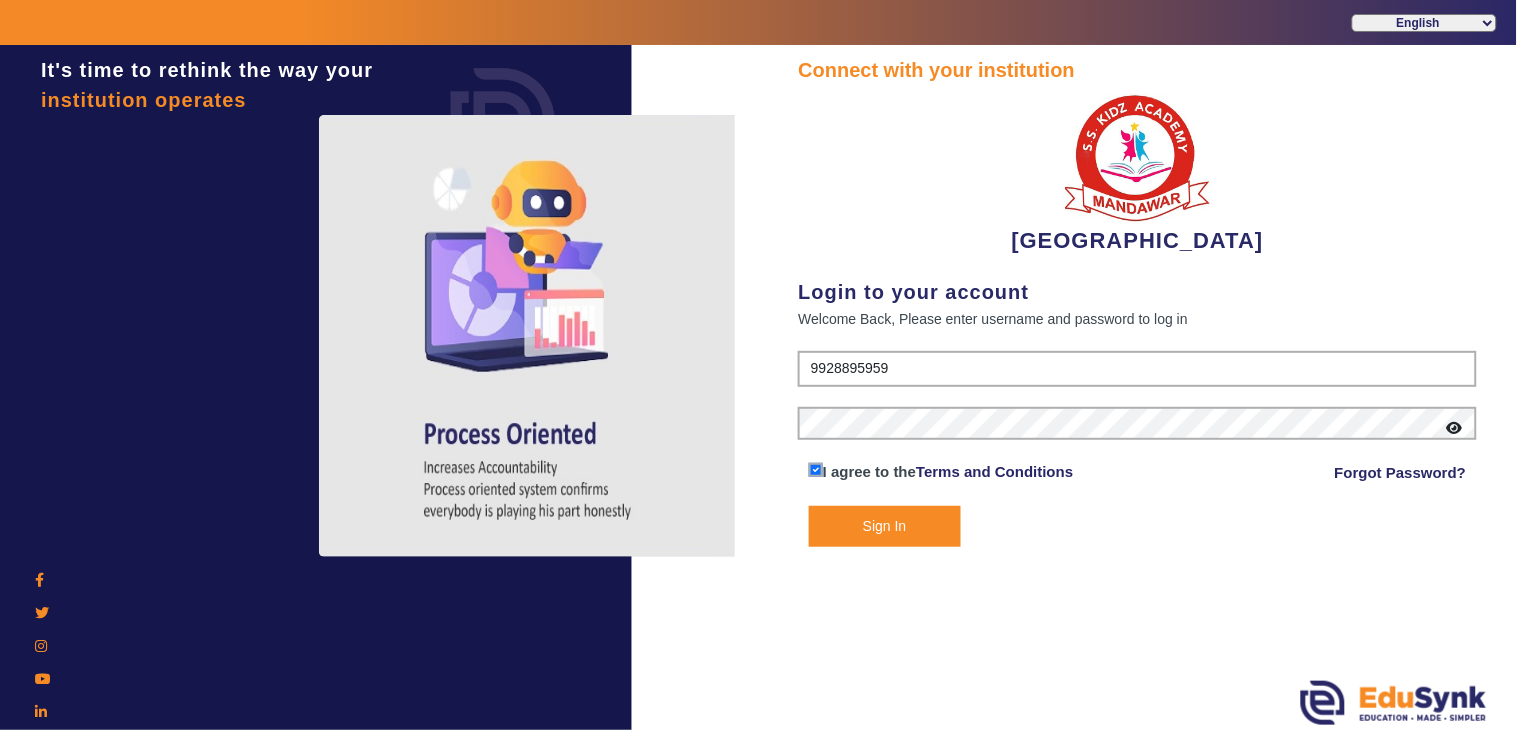 click on "Sign In" 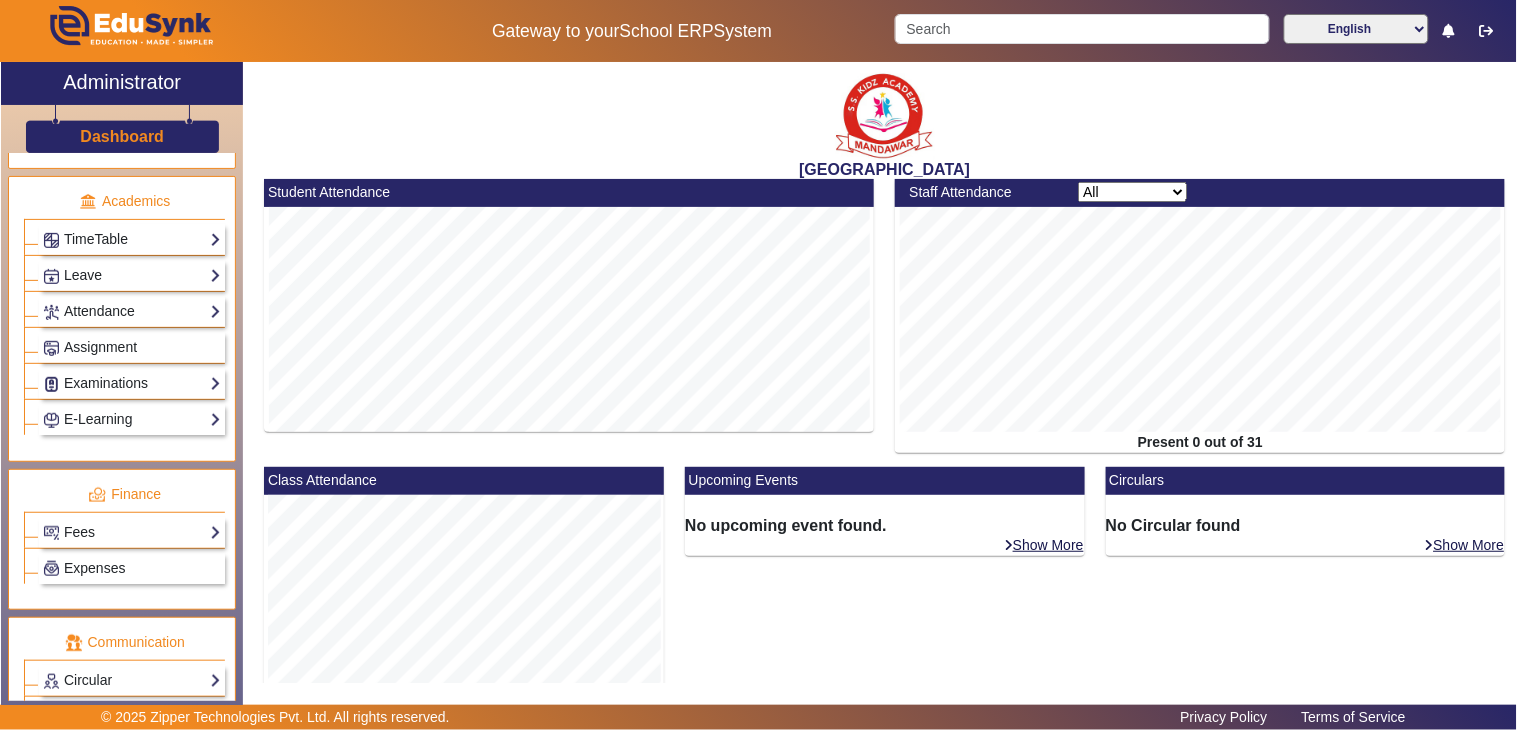 scroll, scrollTop: 953, scrollLeft: 0, axis: vertical 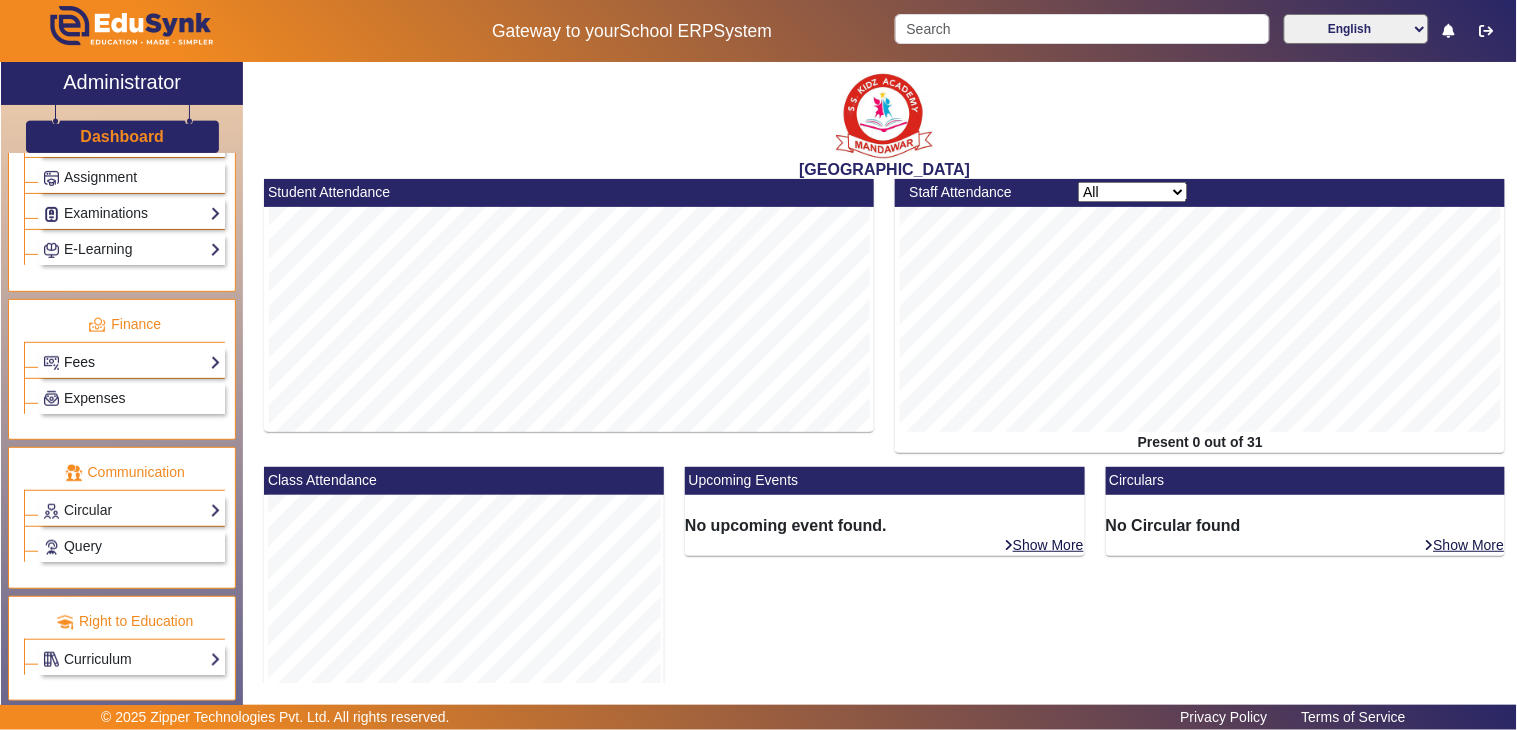 click on "Fees" 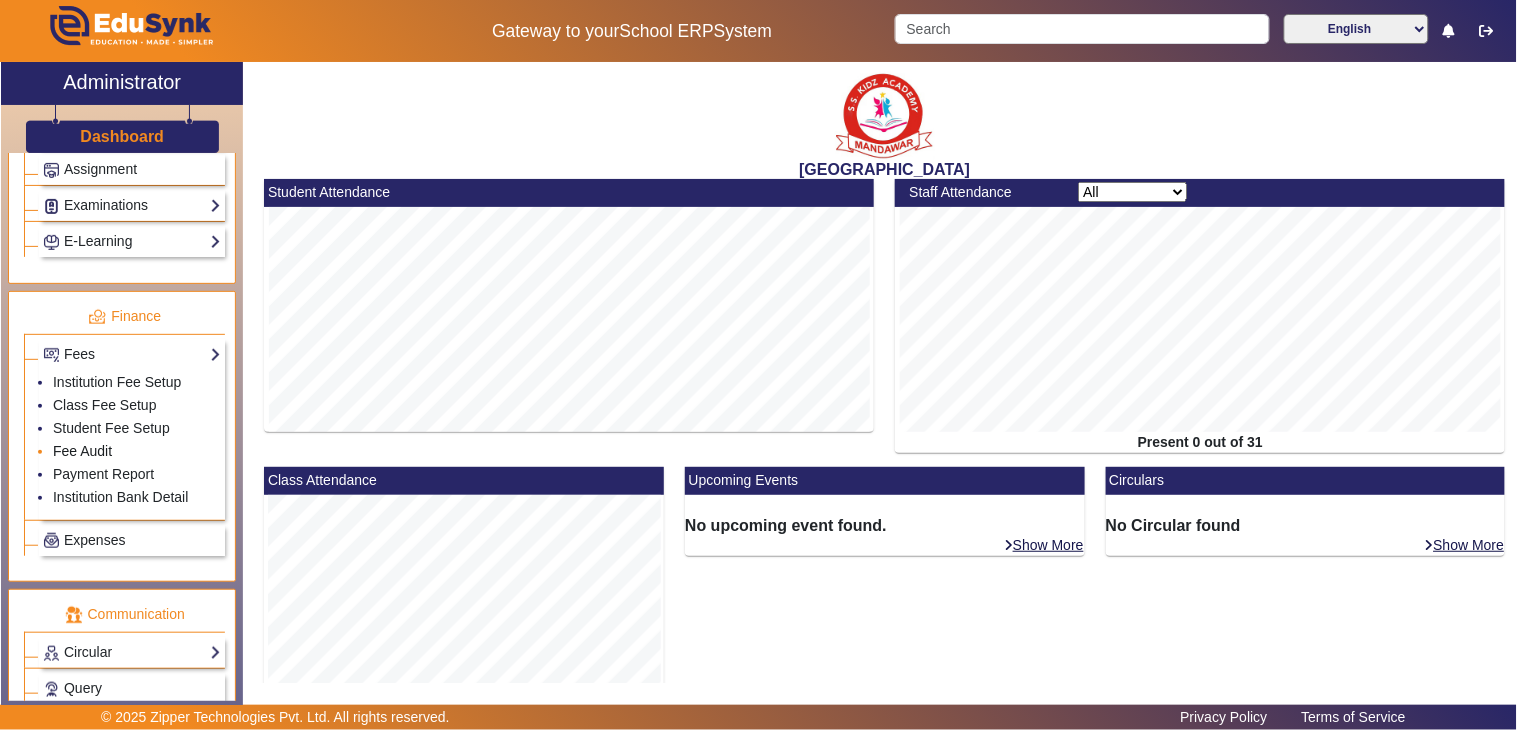 click on "Fee Audit" 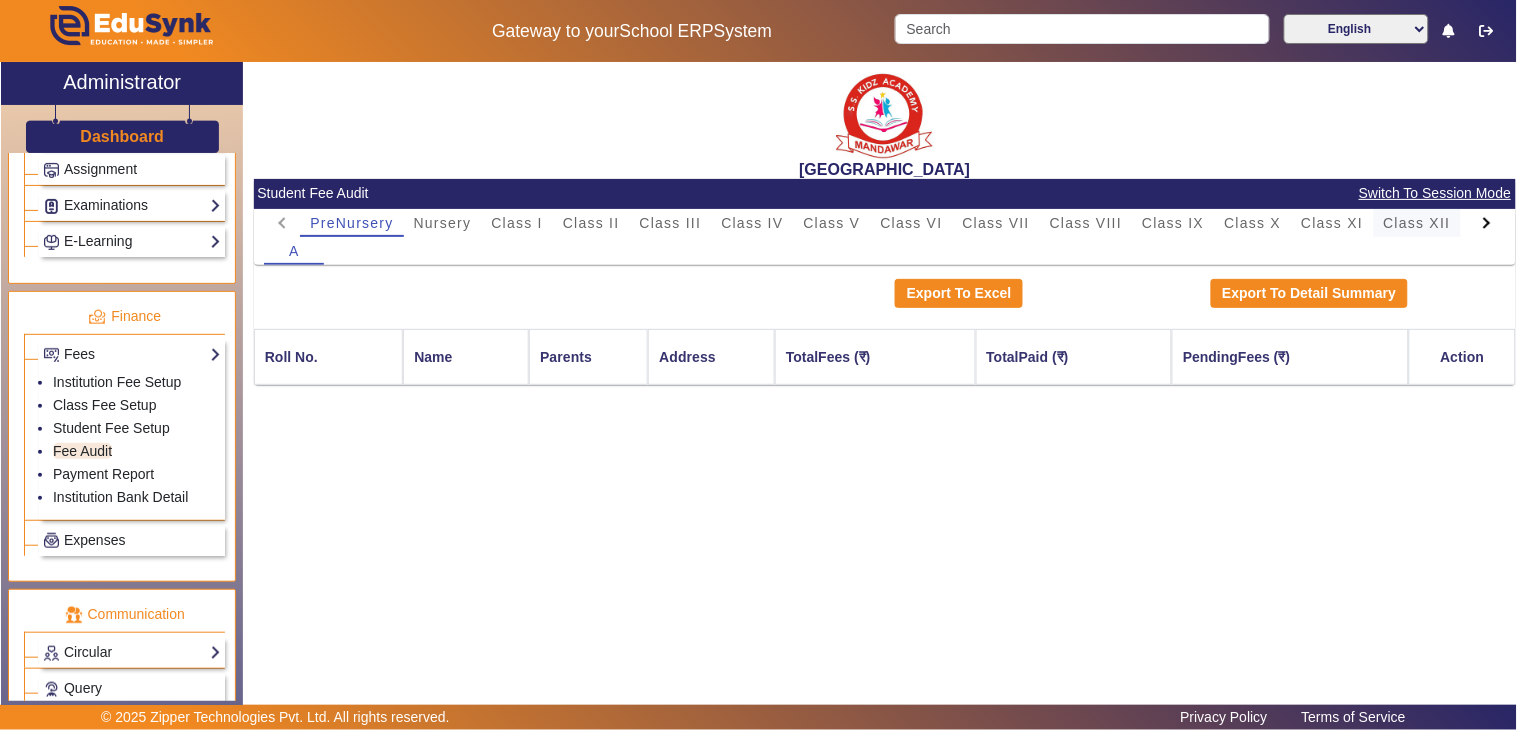 click on "Class XII" at bounding box center (1417, 223) 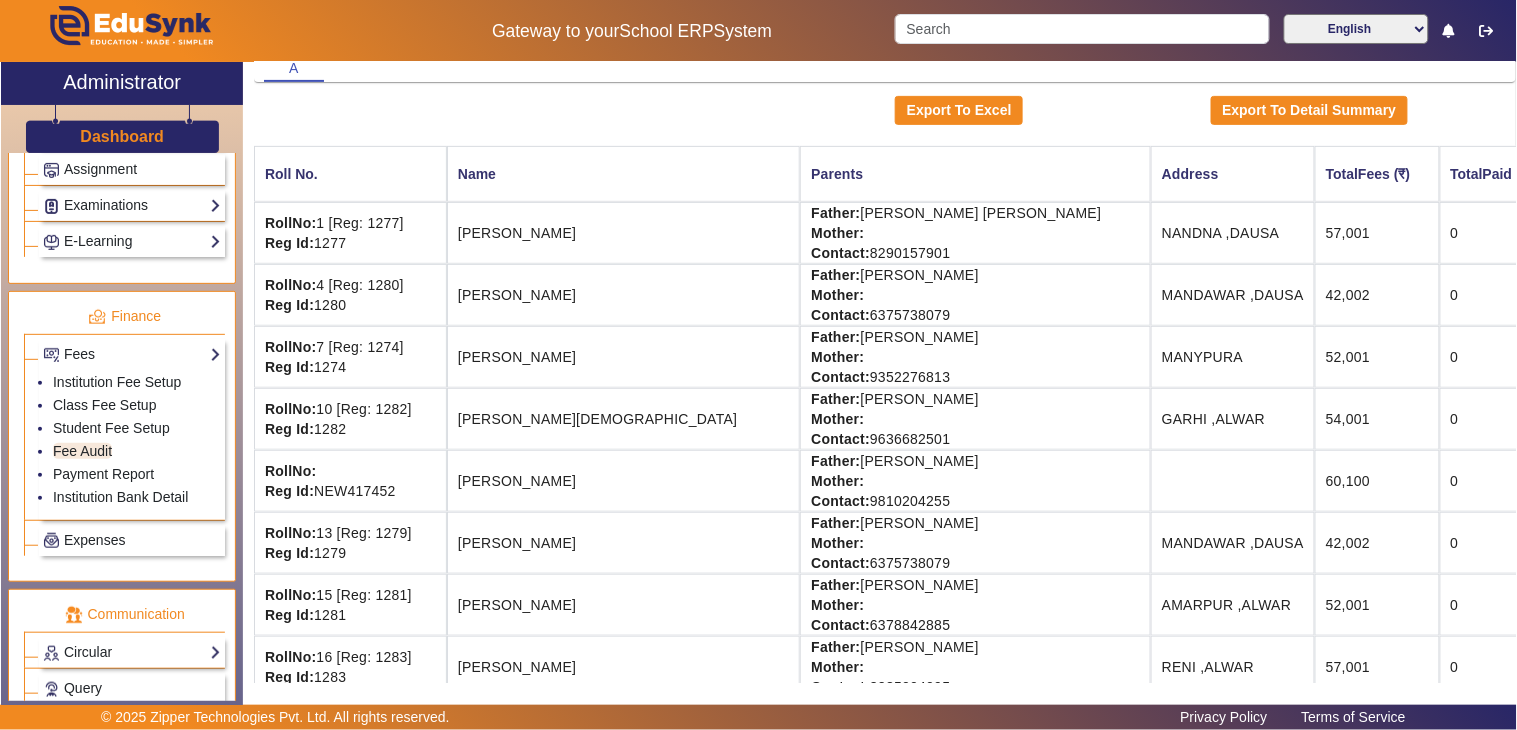 scroll, scrollTop: 222, scrollLeft: 0, axis: vertical 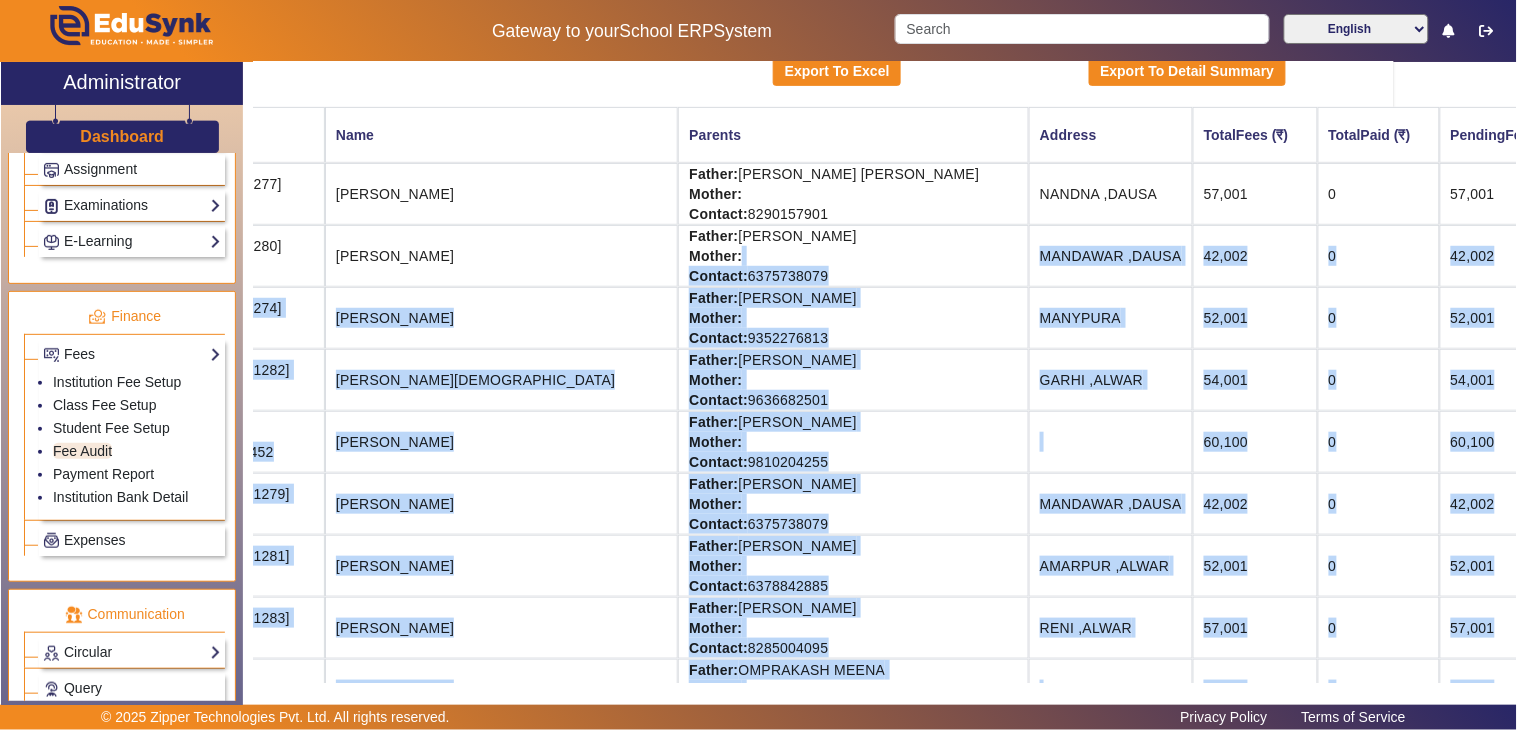 drag, startPoint x: 787, startPoint y: 248, endPoint x: 1448, endPoint y: 254, distance: 661.0272 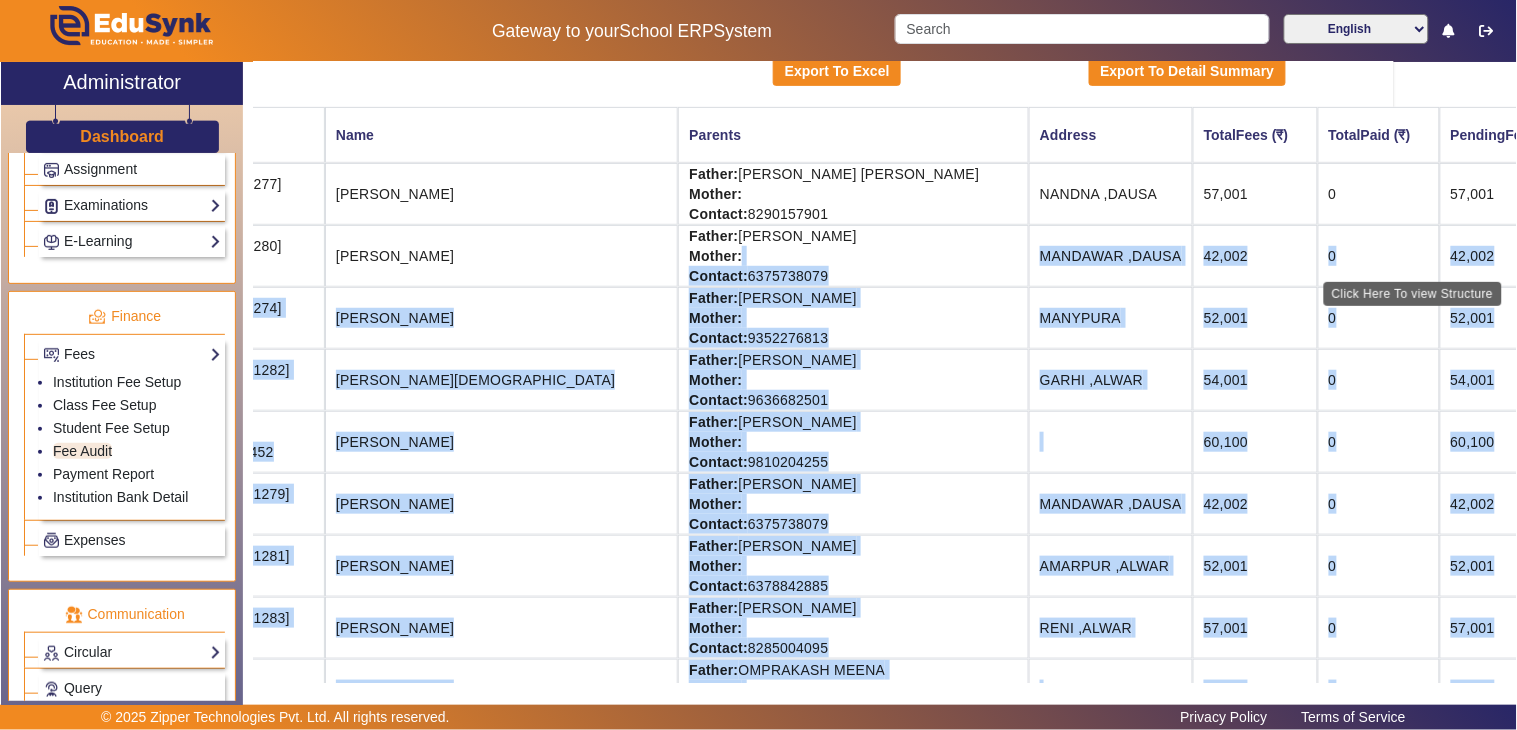 click on "Fee Structure" 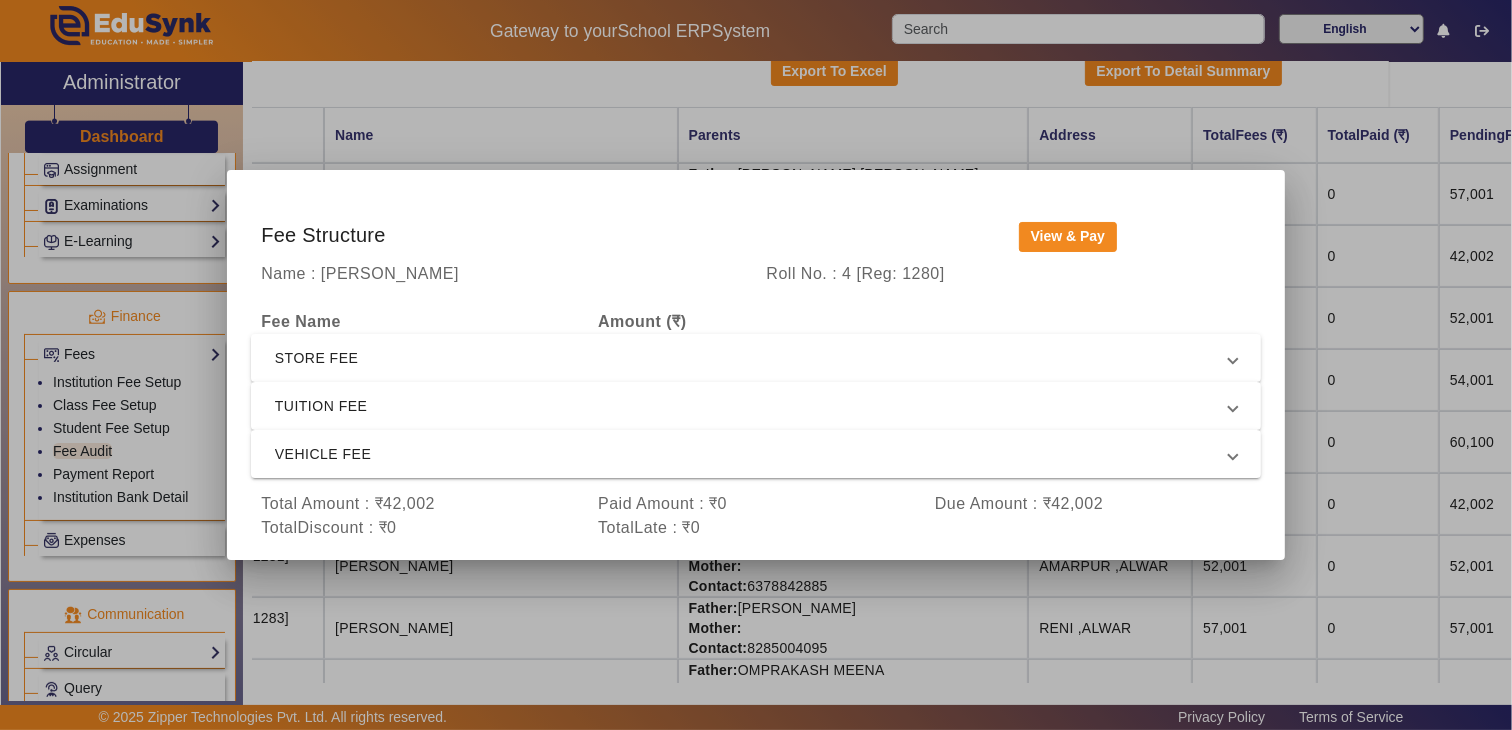 click at bounding box center [756, 365] 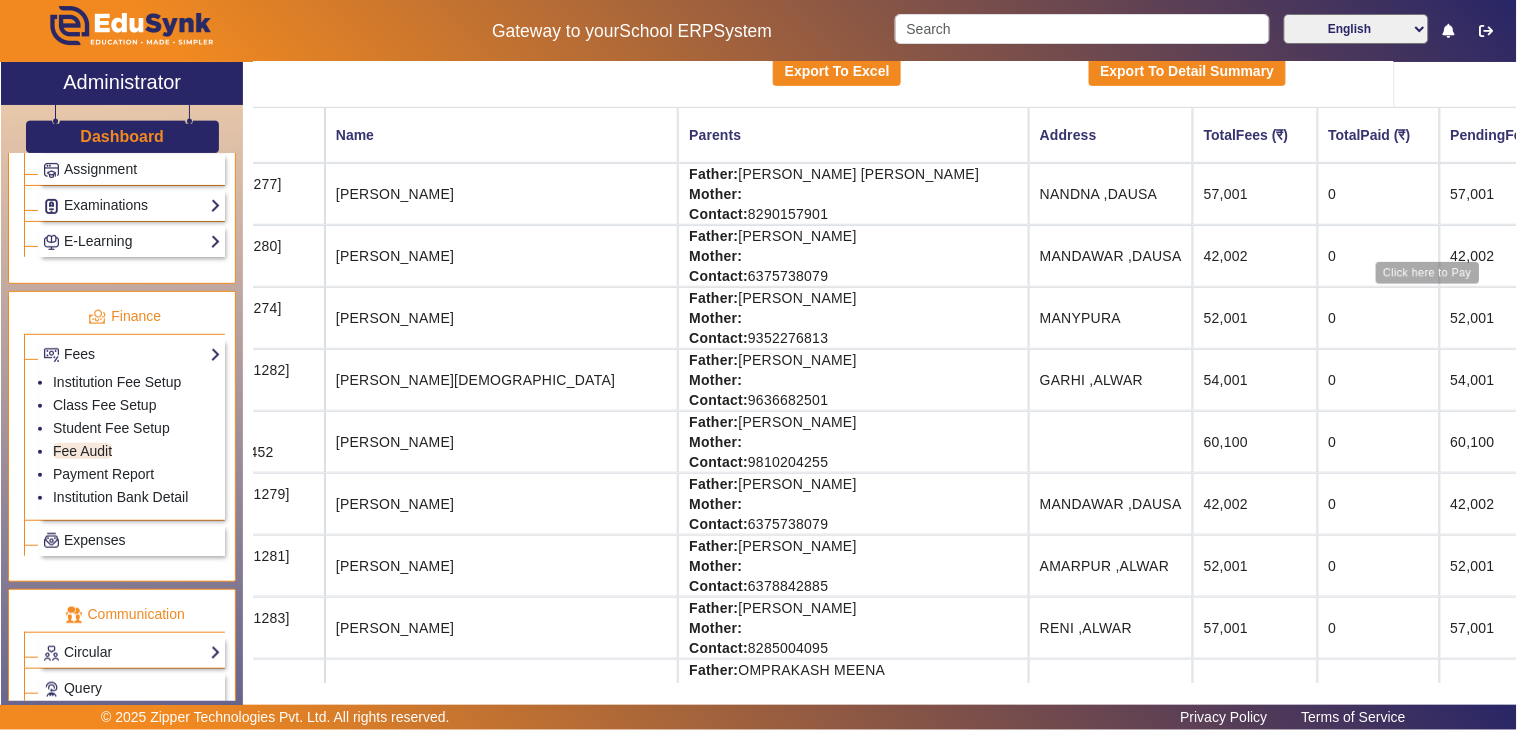 click on "View & Pay" 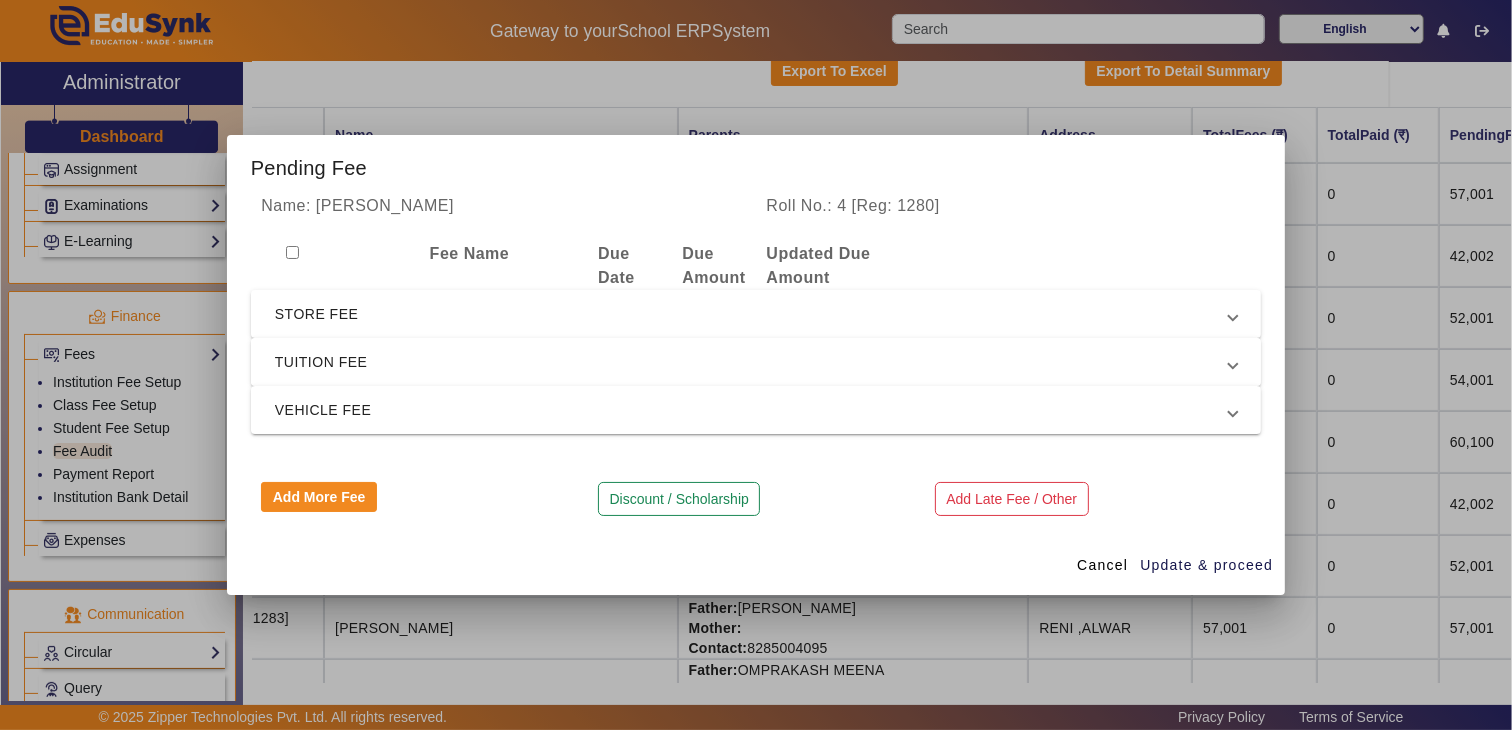 click on "TUITION FEE" at bounding box center (752, 362) 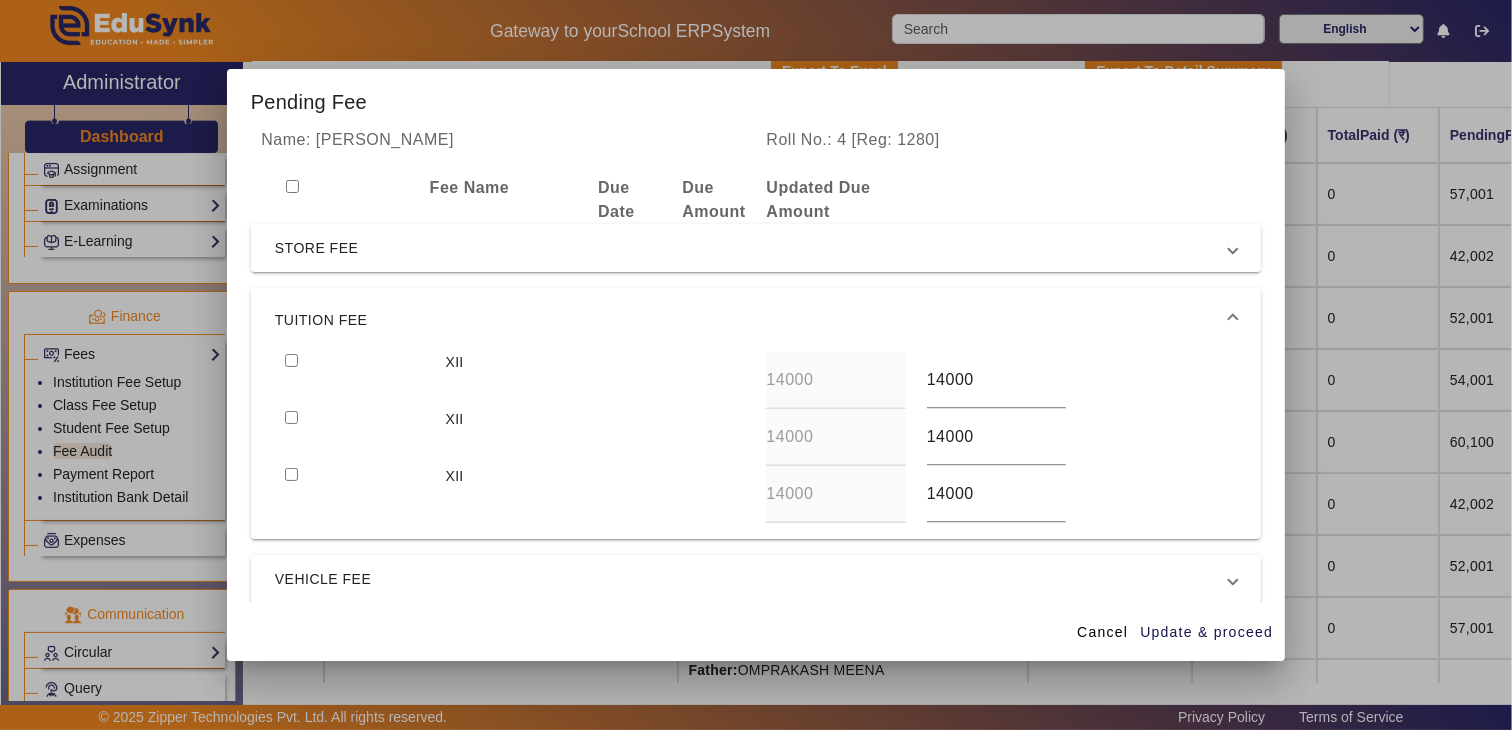 click at bounding box center [291, 360] 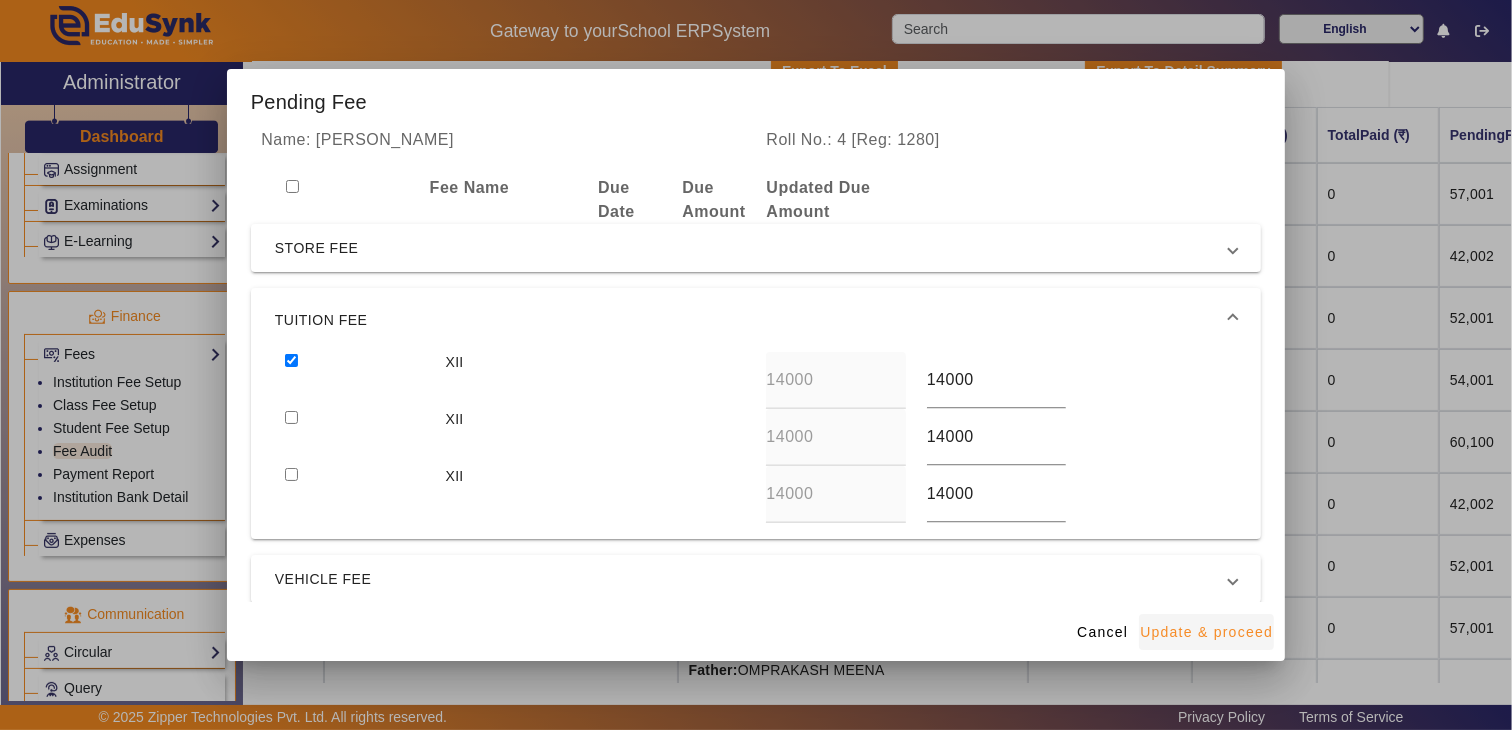 click on "Update & proceed" at bounding box center (1206, 632) 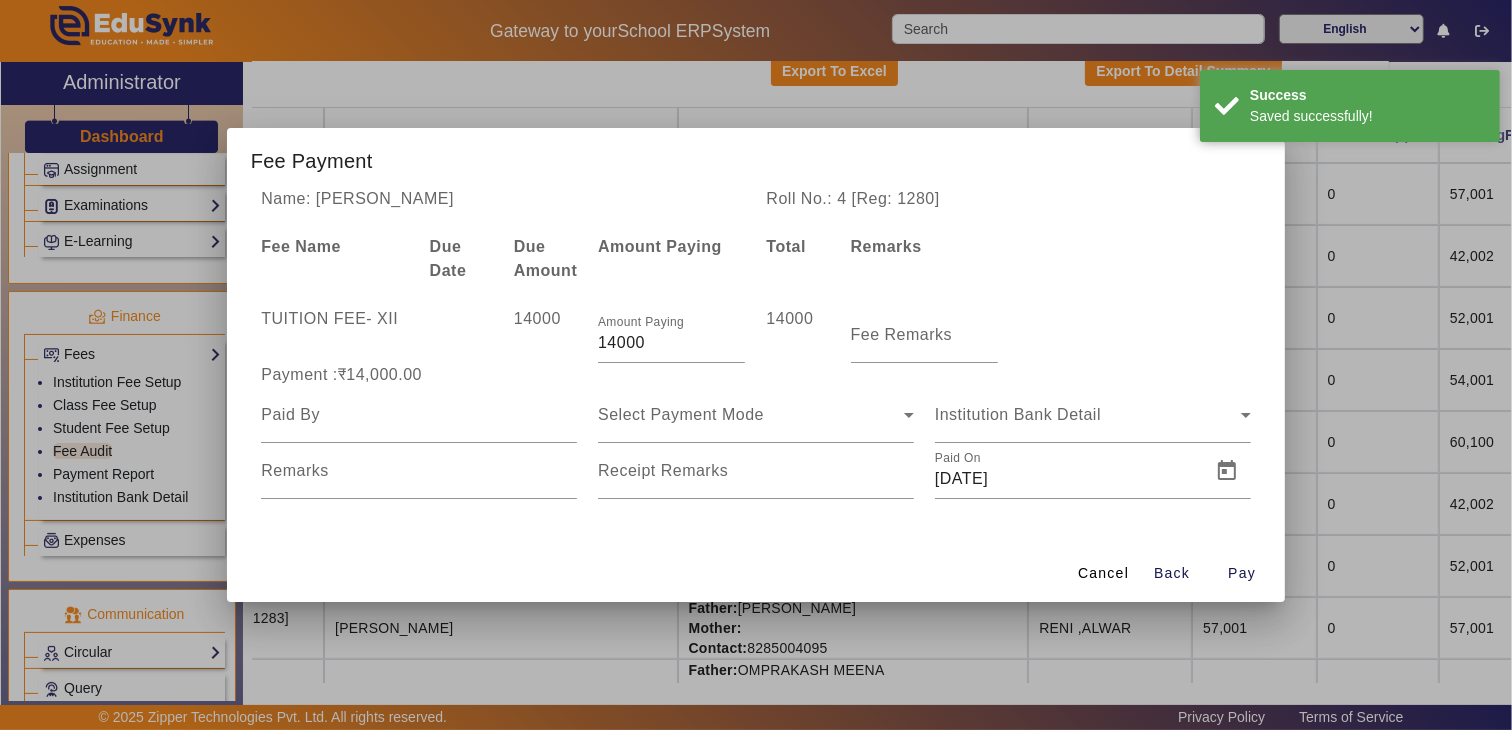 drag, startPoint x: 626, startPoint y: 338, endPoint x: 526, endPoint y: 352, distance: 100.97524 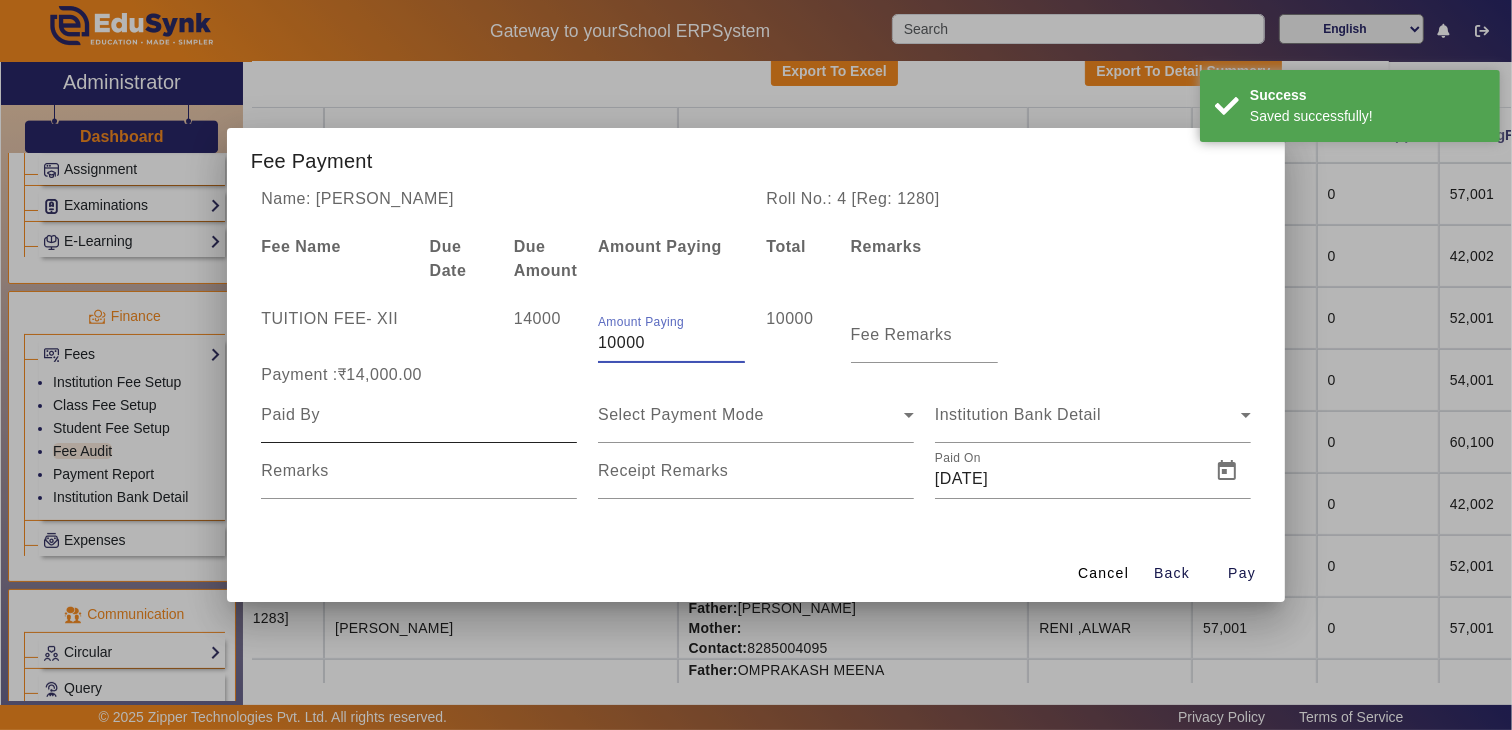 type on "10000" 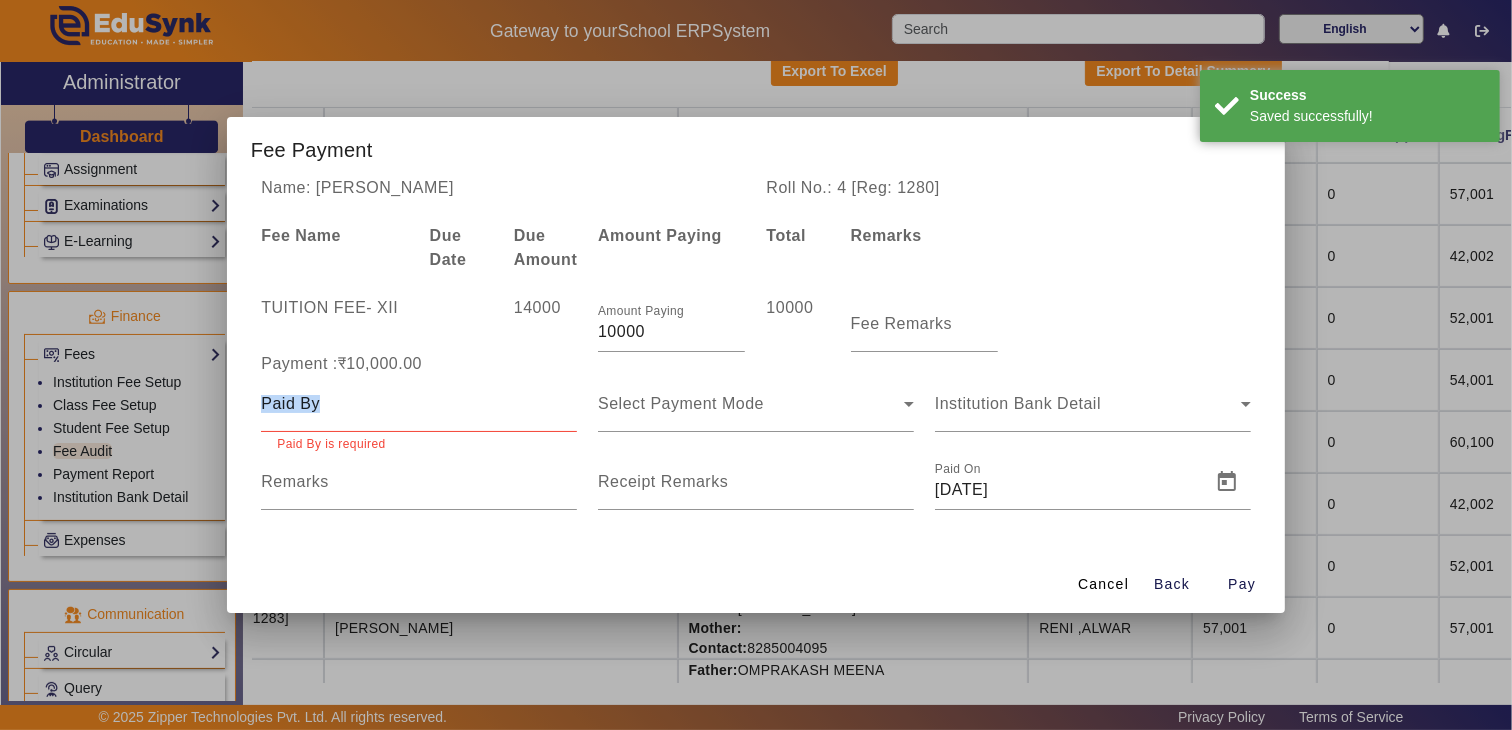 click on "Paid By is required" at bounding box center (419, 415) 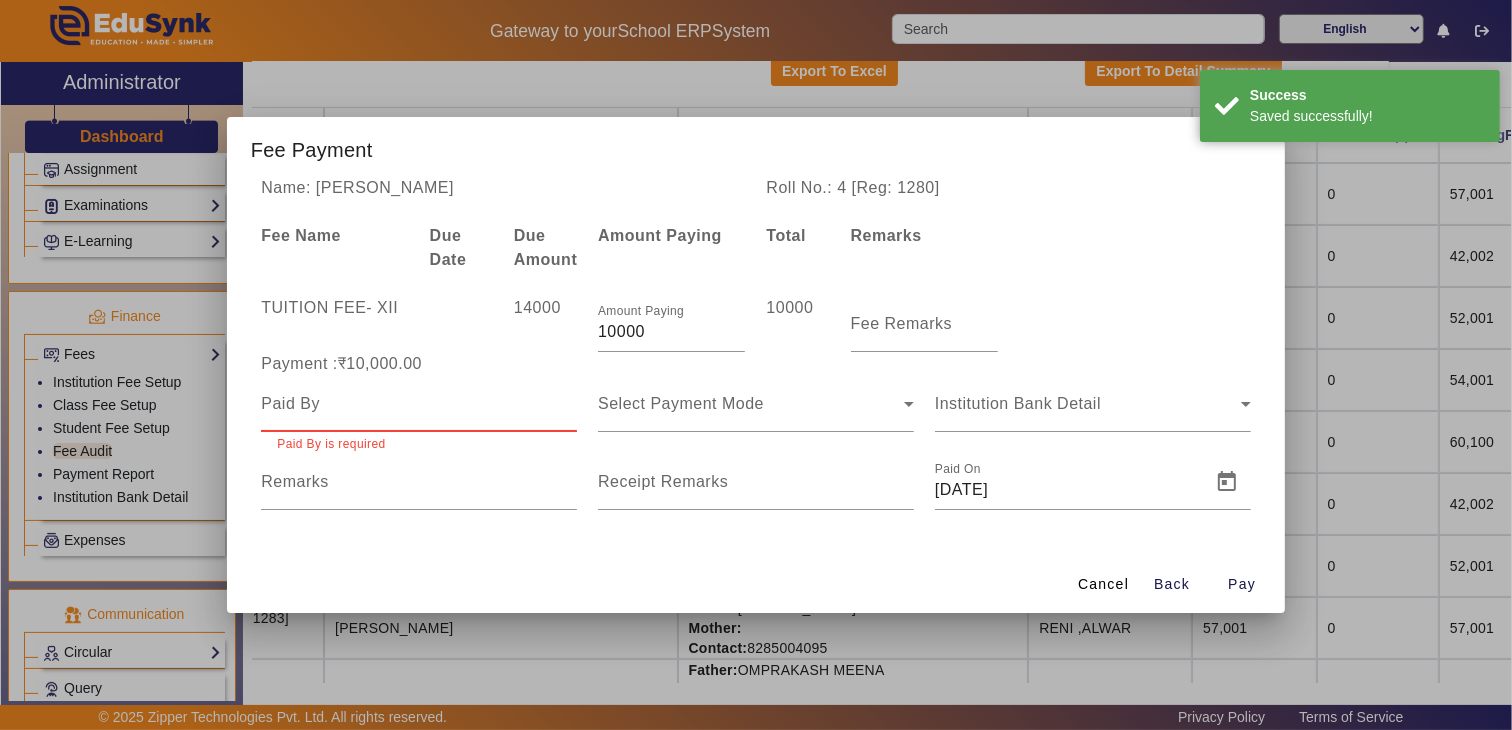 click at bounding box center [419, 404] 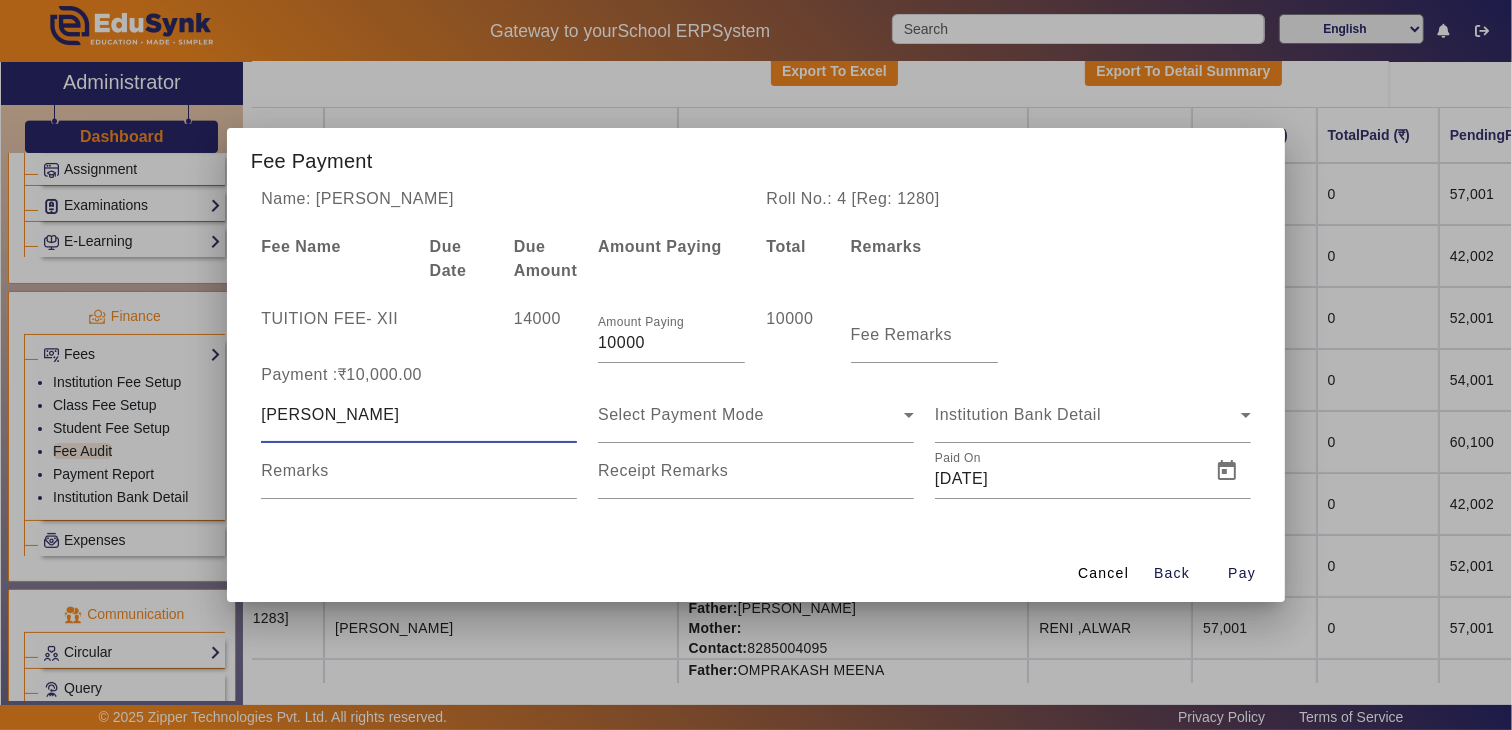 type on "[PERSON_NAME]" 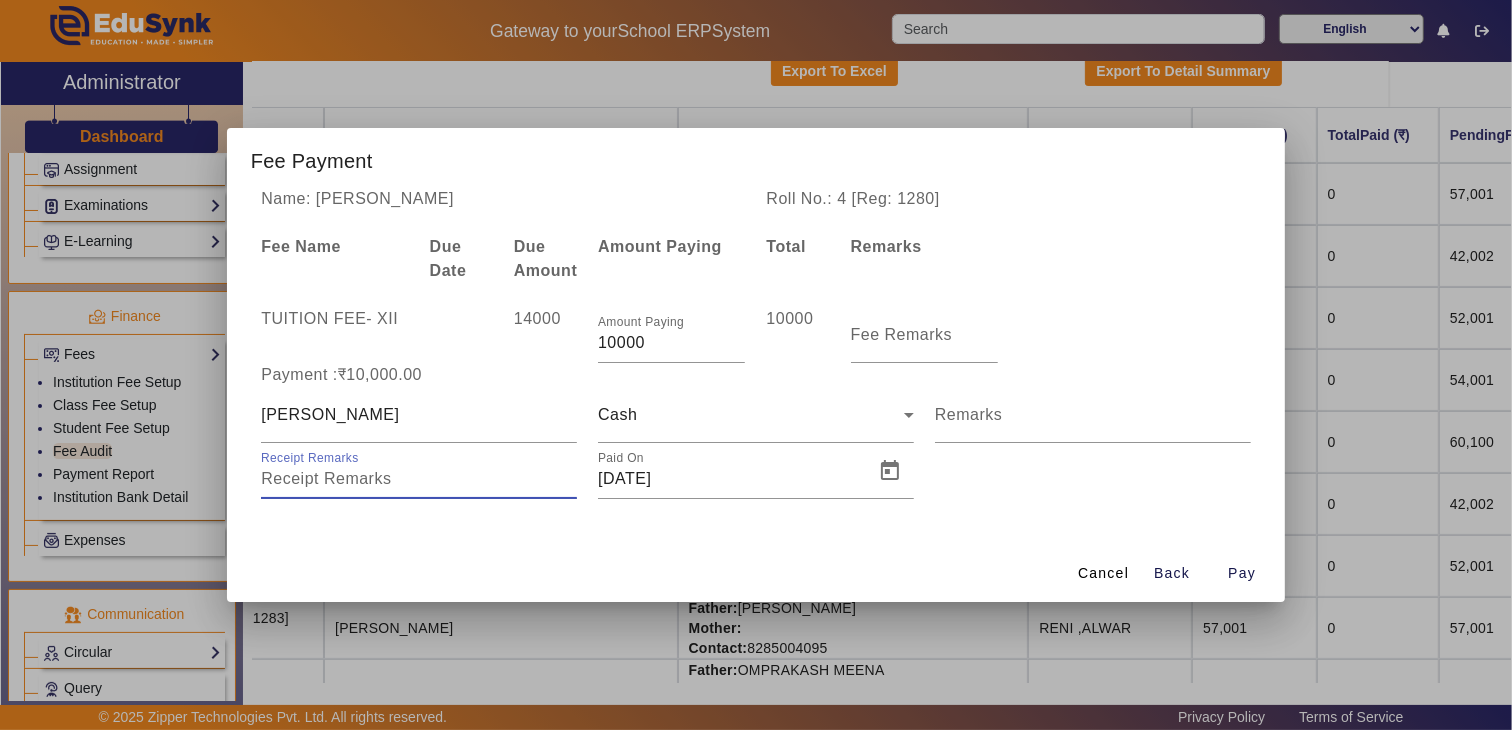 click on "Receipt Remarks" at bounding box center (419, 479) 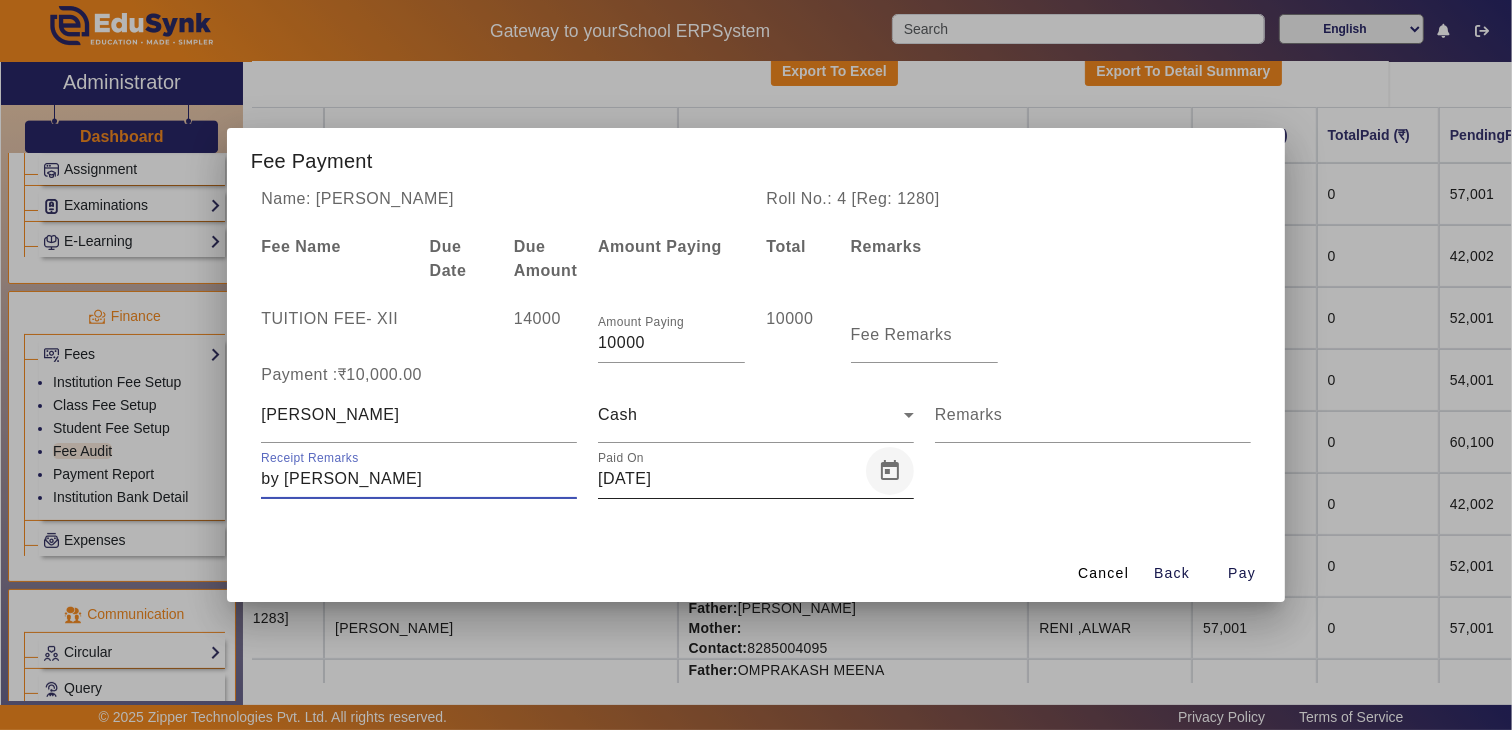 type on "by [PERSON_NAME]" 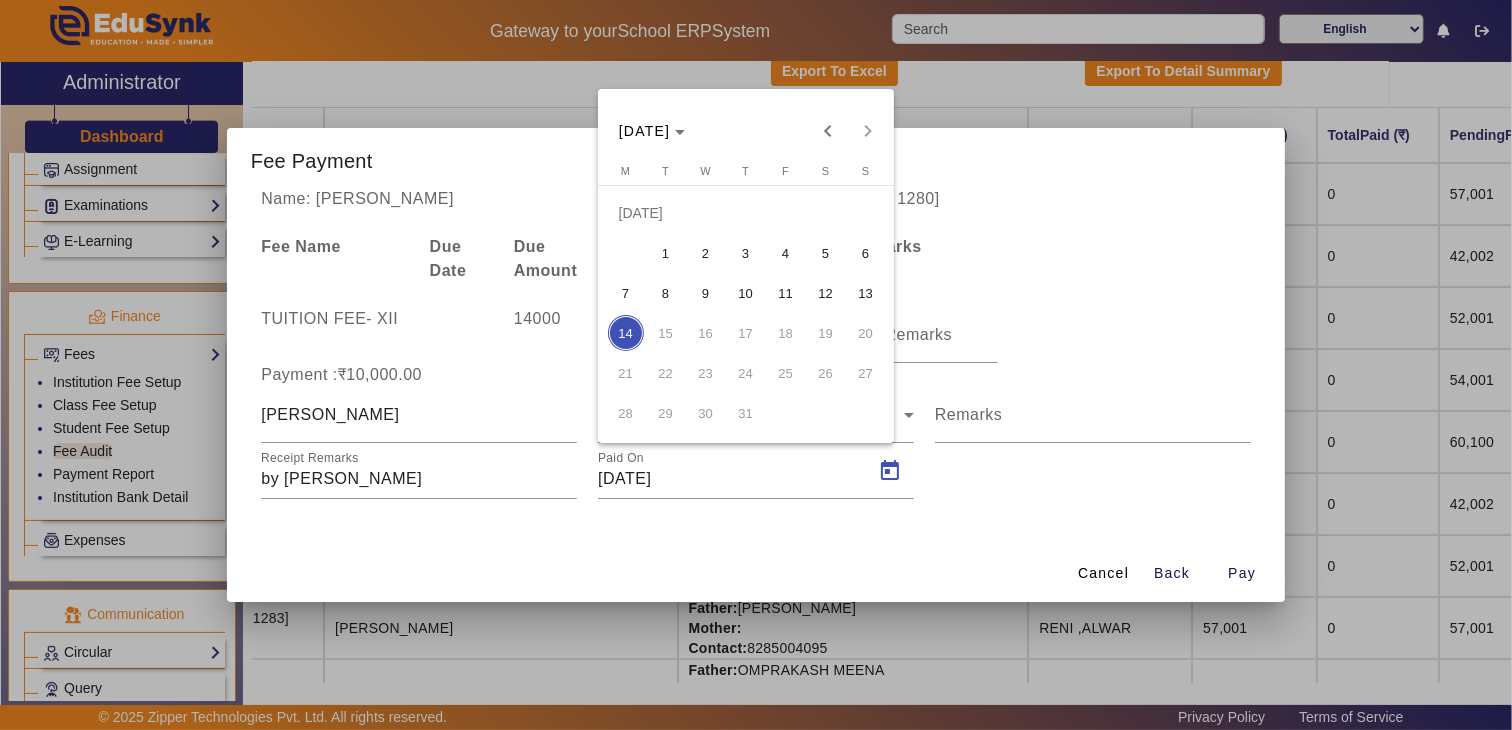 click at bounding box center [756, 365] 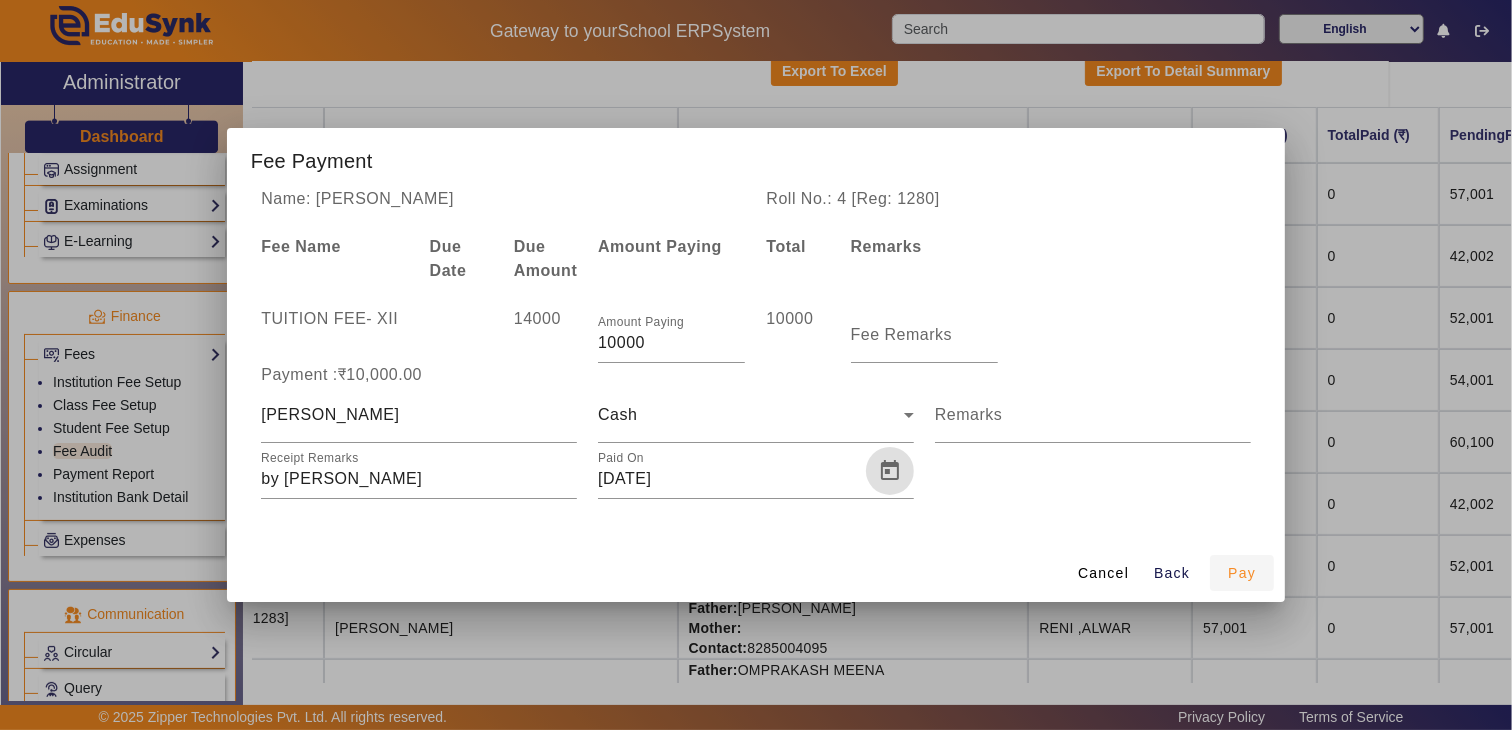 click at bounding box center (1242, 573) 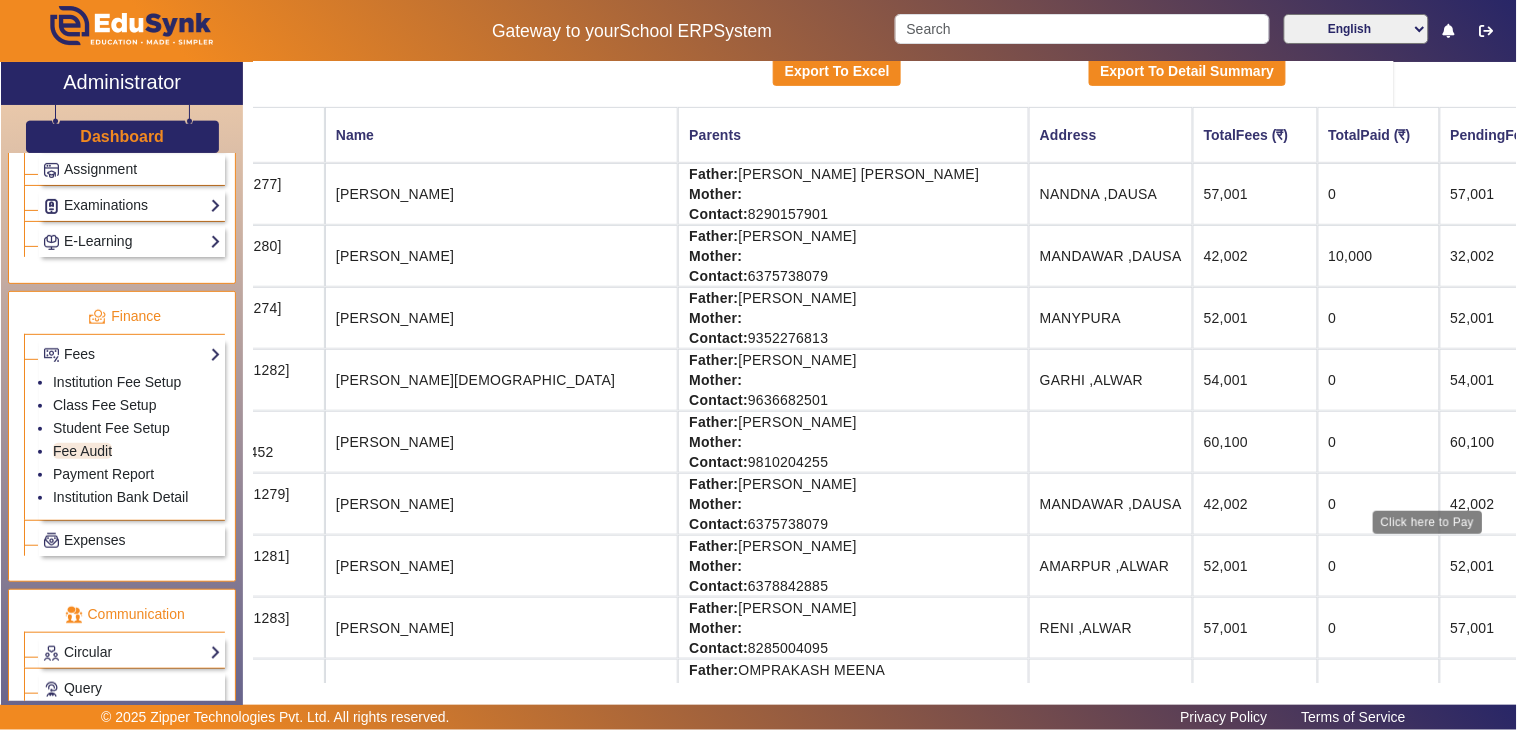click on "View & Pay" 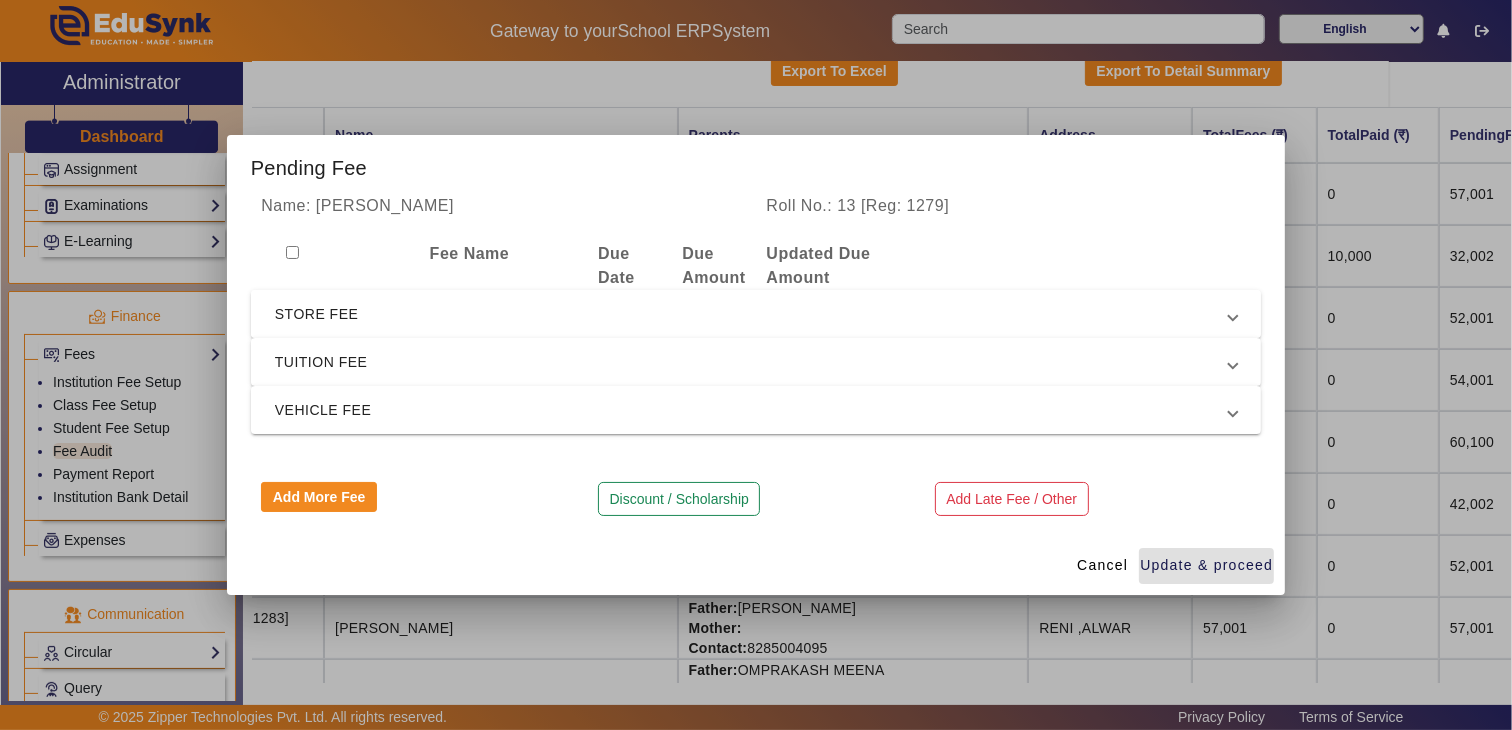 click on "STORE FEE" at bounding box center (752, 314) 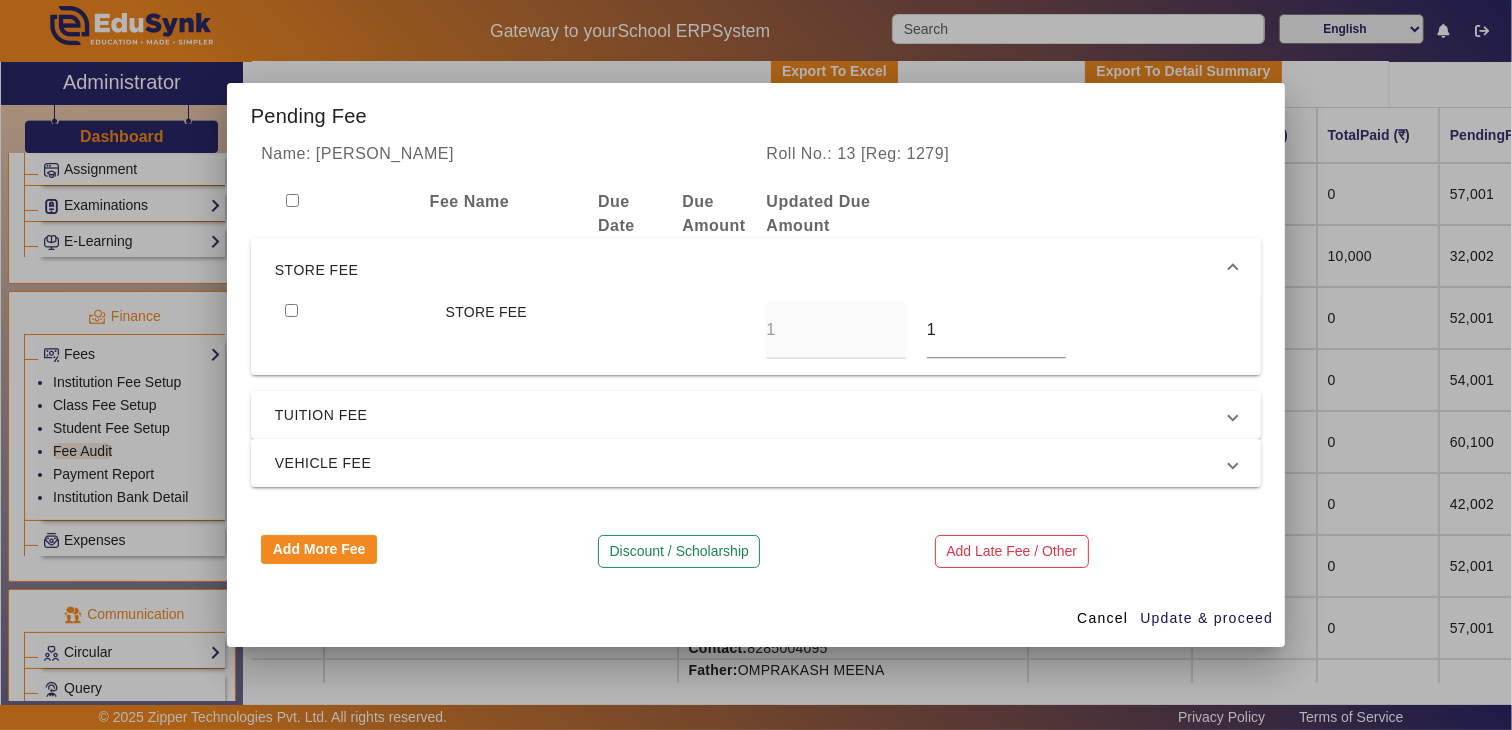 click on "STORE FEE" at bounding box center (752, 270) 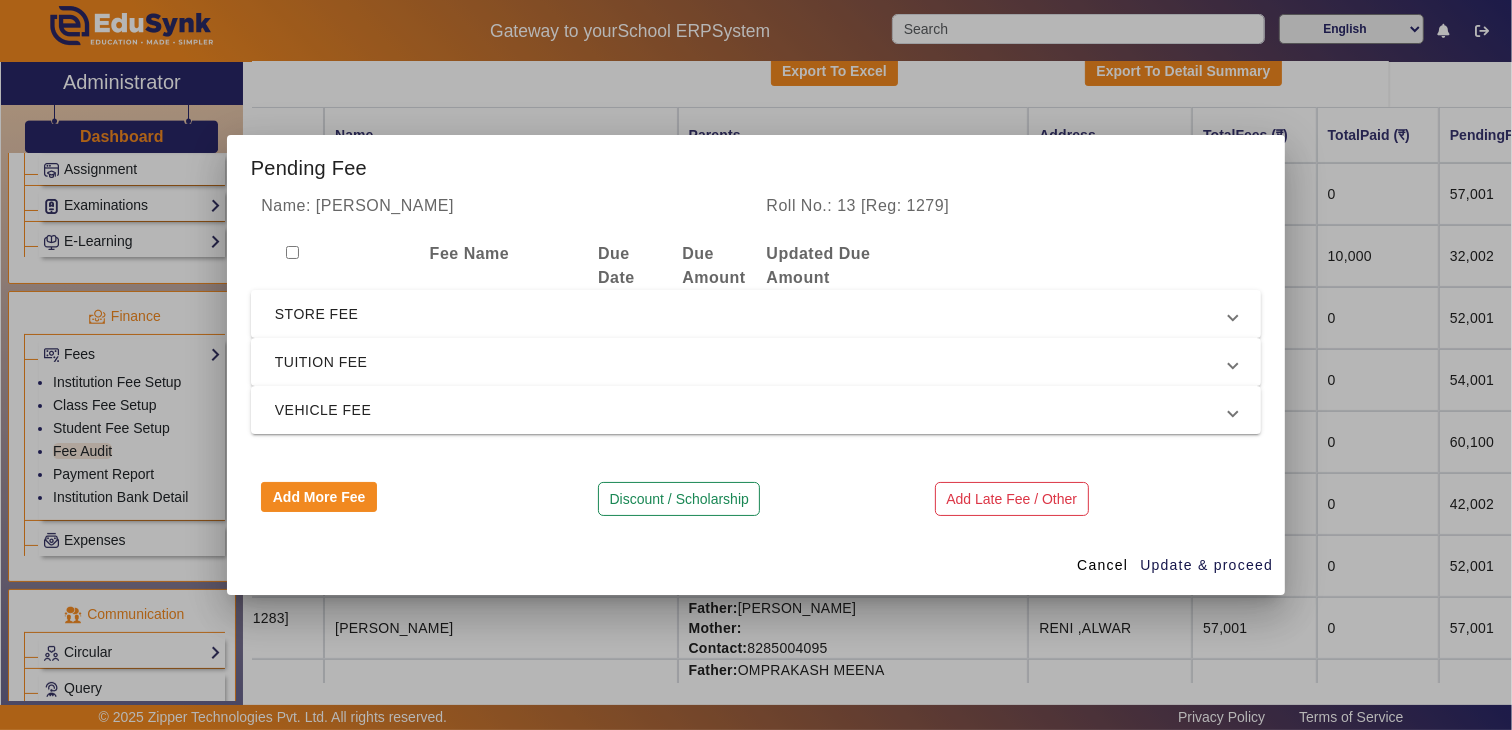 drag, startPoint x: 320, startPoint y: 350, endPoint x: 317, endPoint y: 376, distance: 26.172504 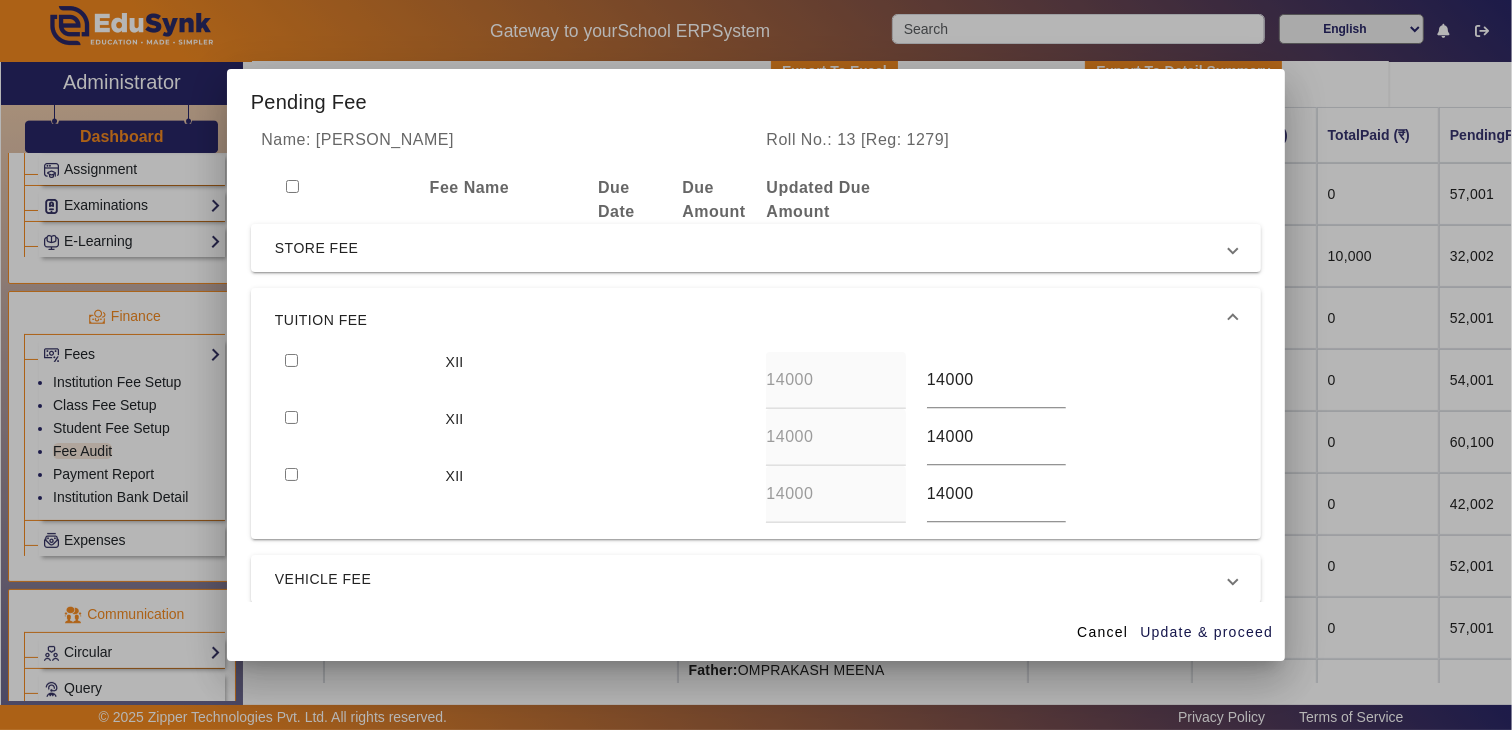 click at bounding box center (291, 360) 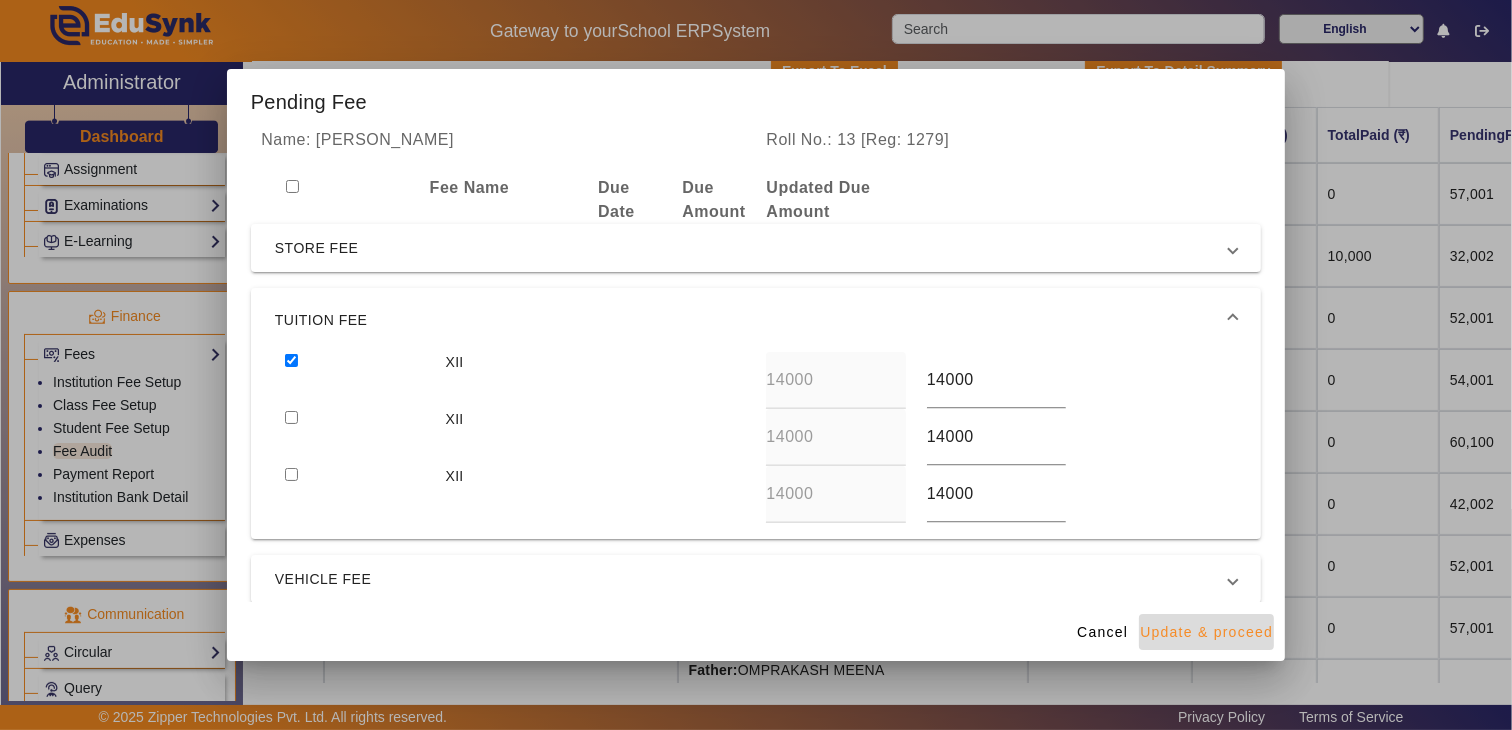 click on "Update & proceed" at bounding box center [1206, 632] 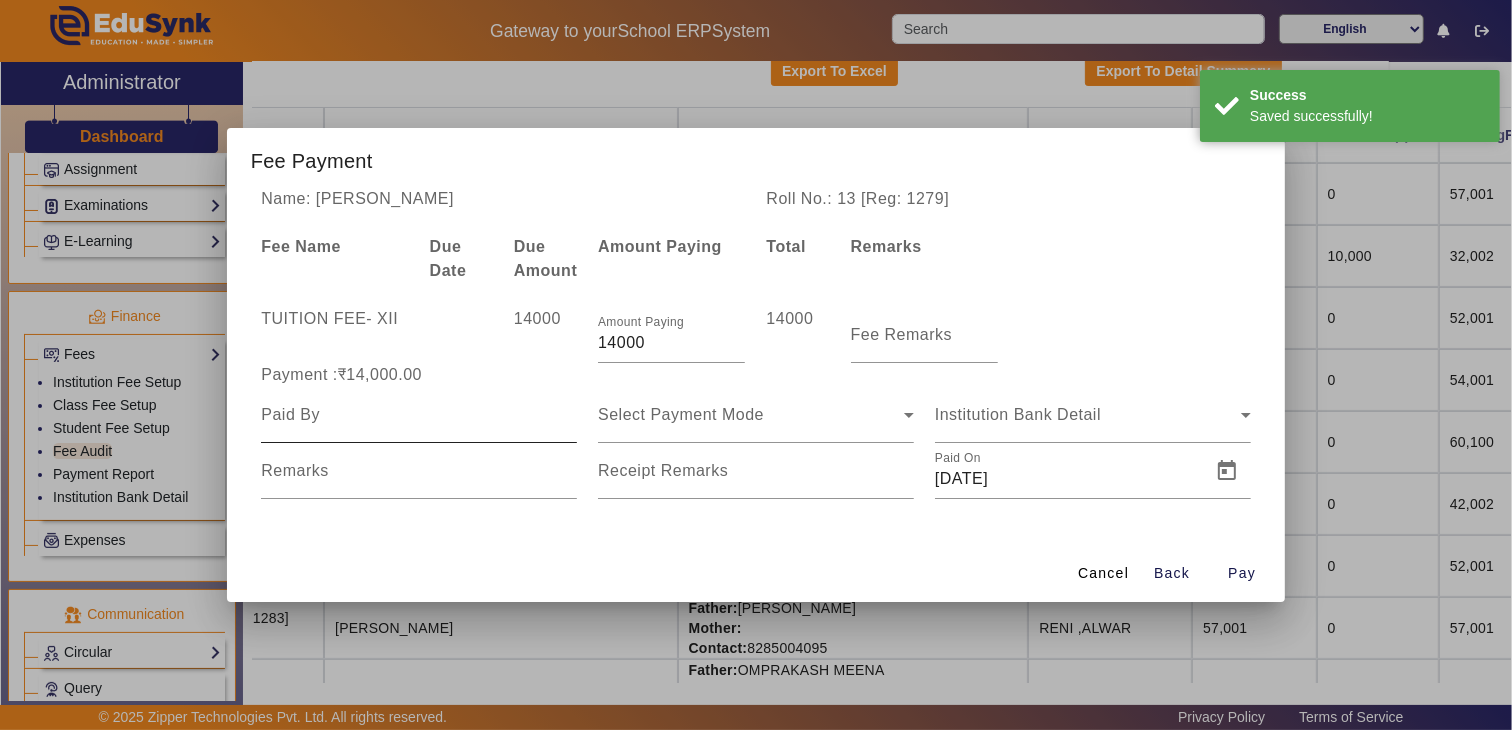 click at bounding box center (419, 415) 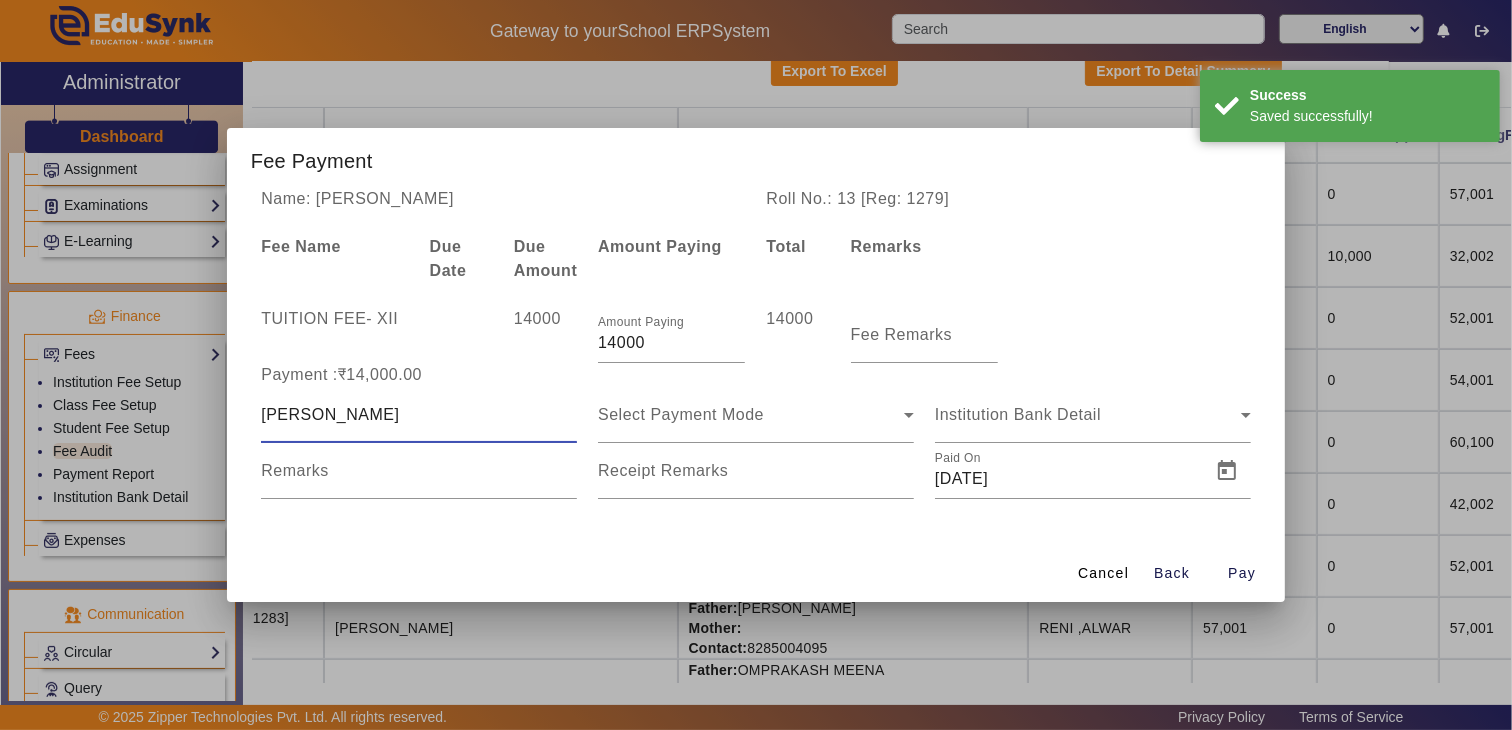 type on "[PERSON_NAME]" 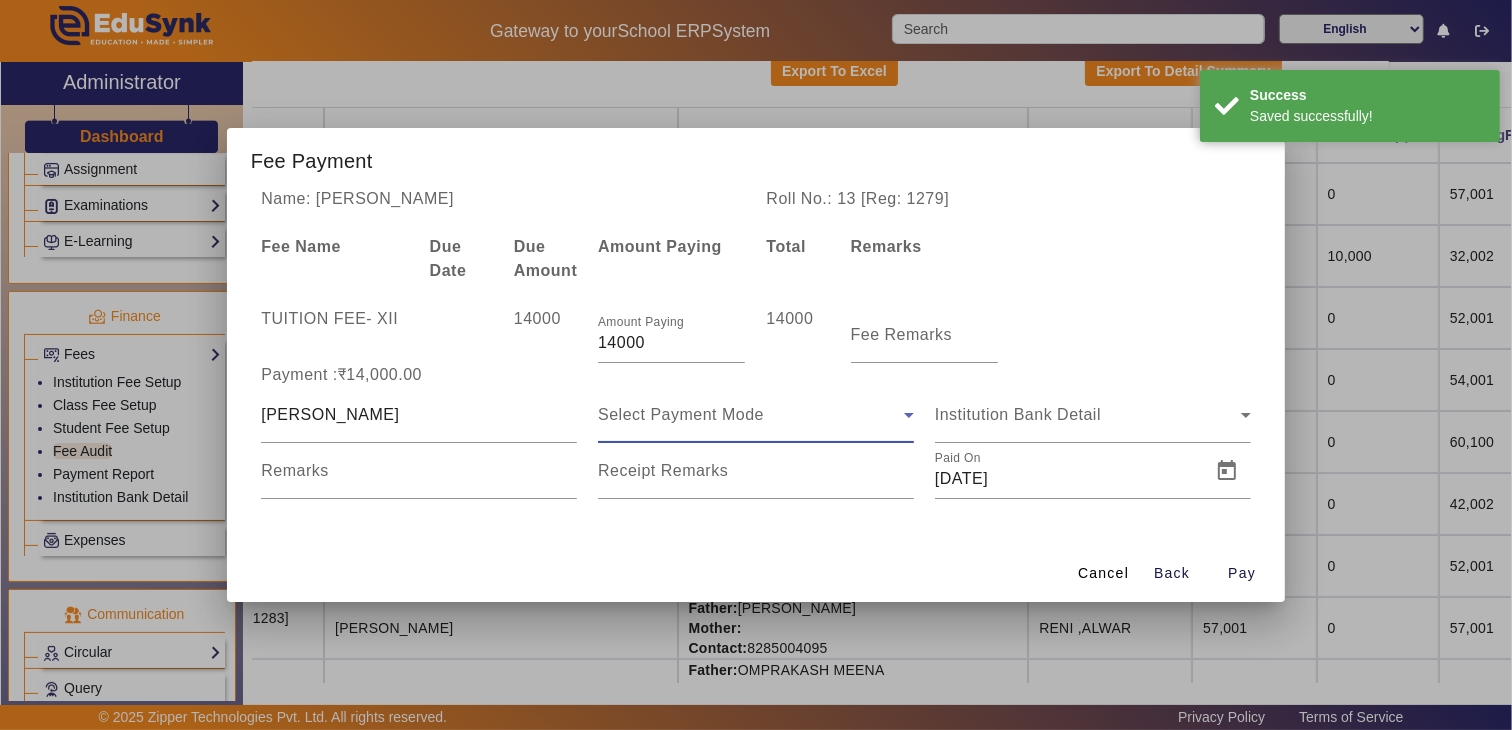 click on "Select Payment Mode" at bounding box center (681, 414) 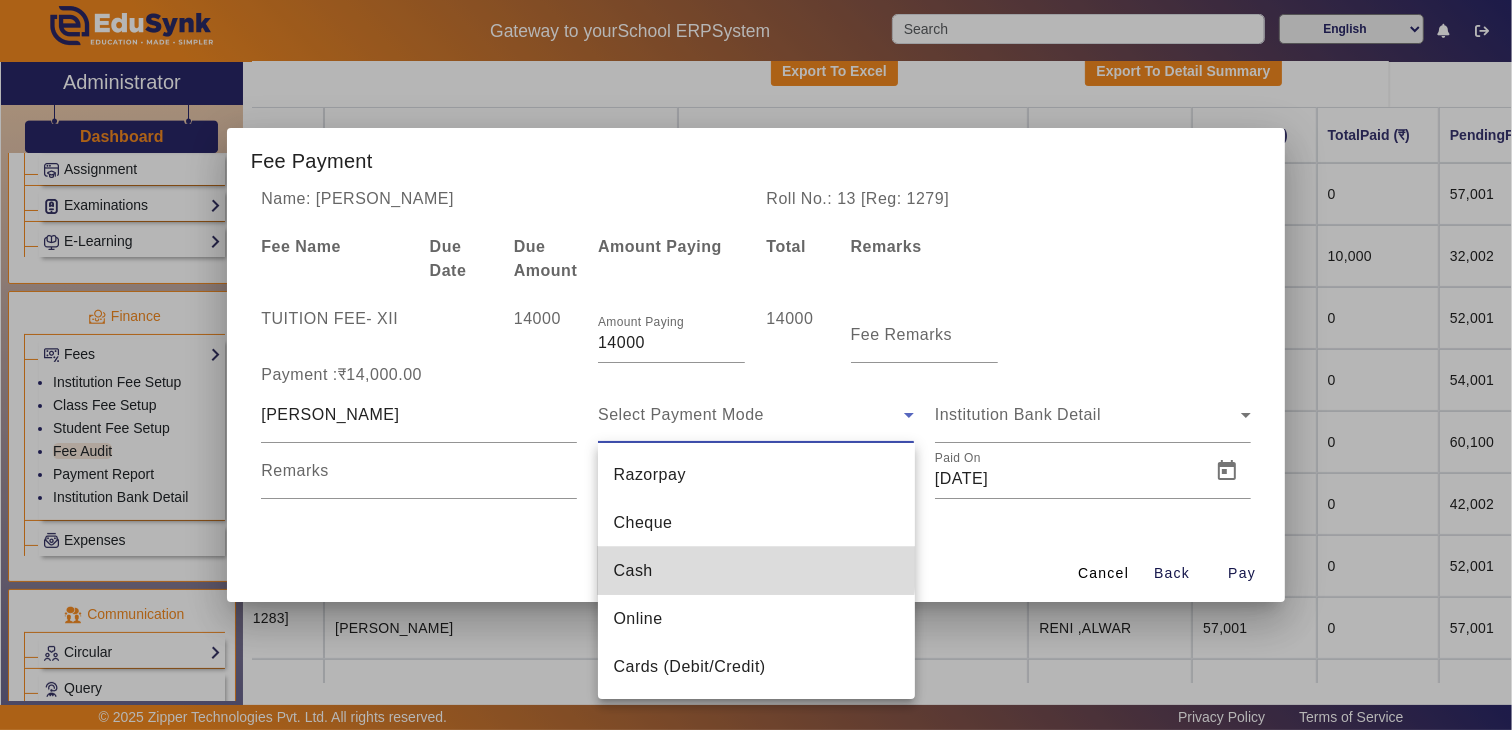 click on "Cash" at bounding box center [633, 571] 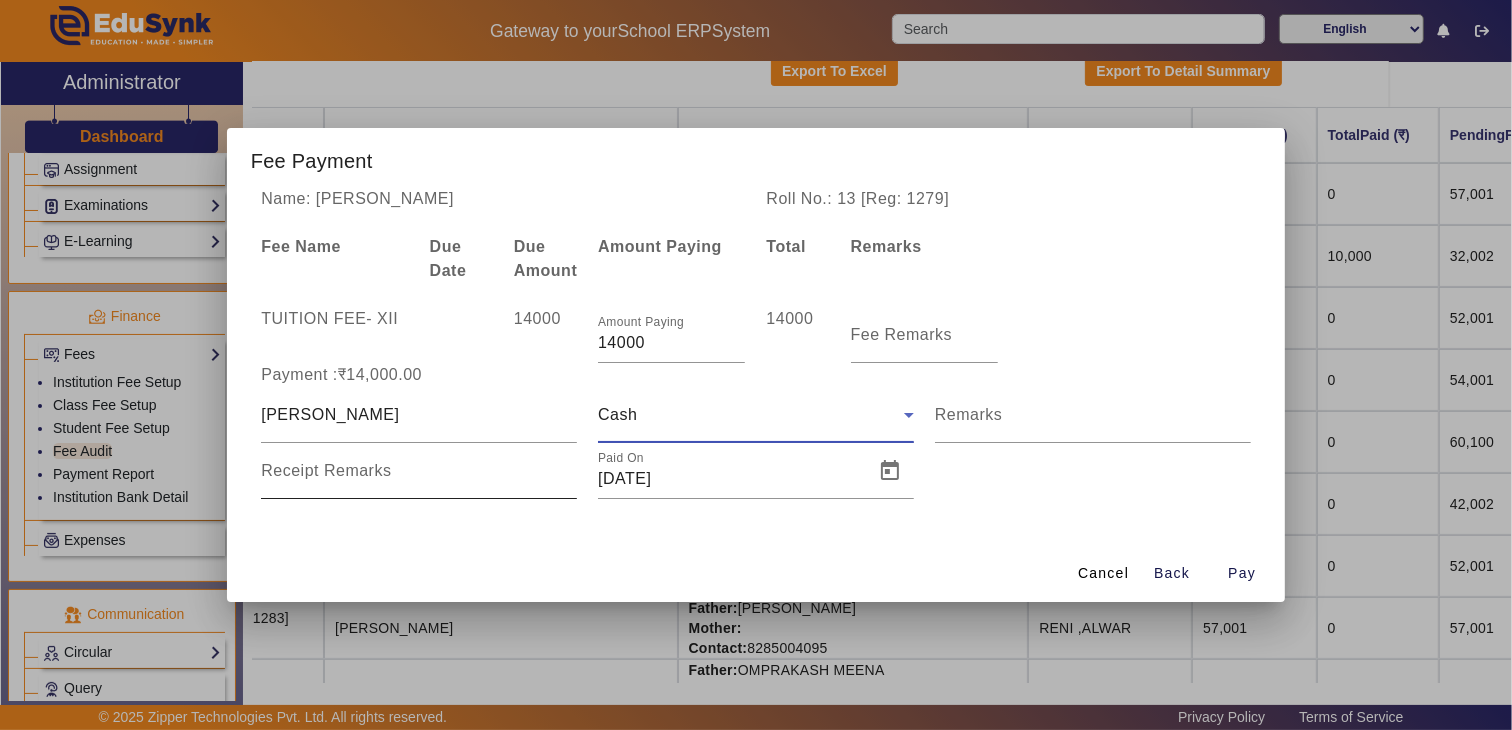 click on "Receipt Remarks" at bounding box center [419, 479] 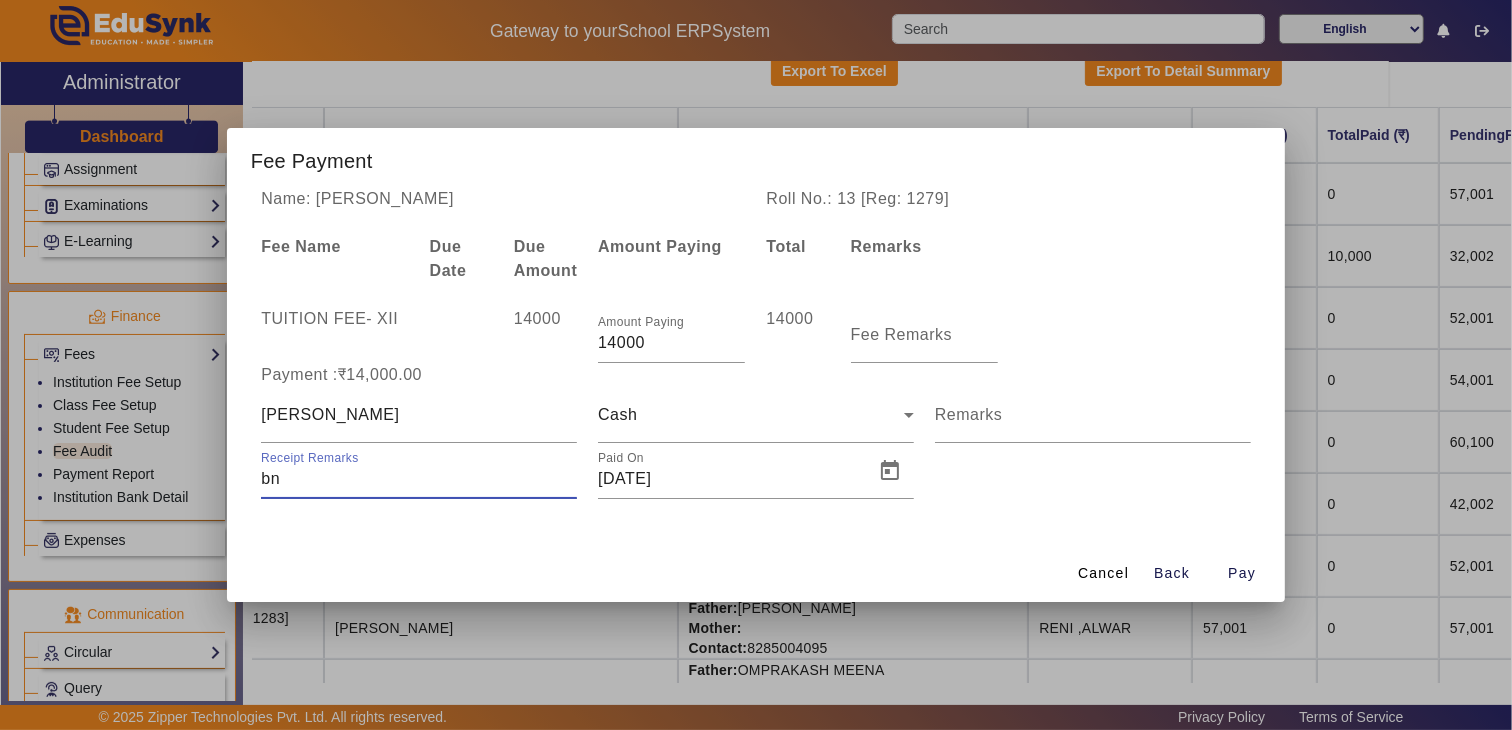 type on "b" 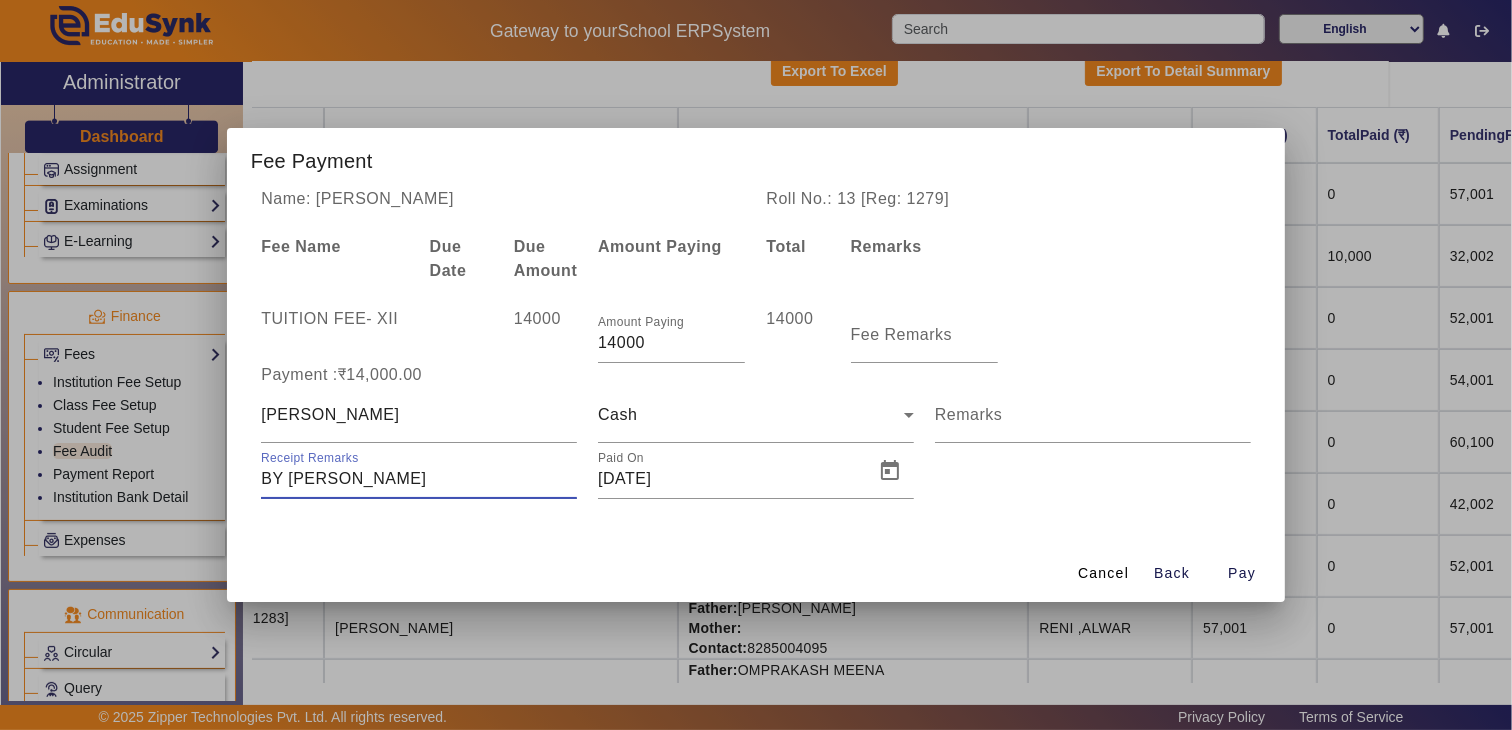 type on "BY [PERSON_NAME]" 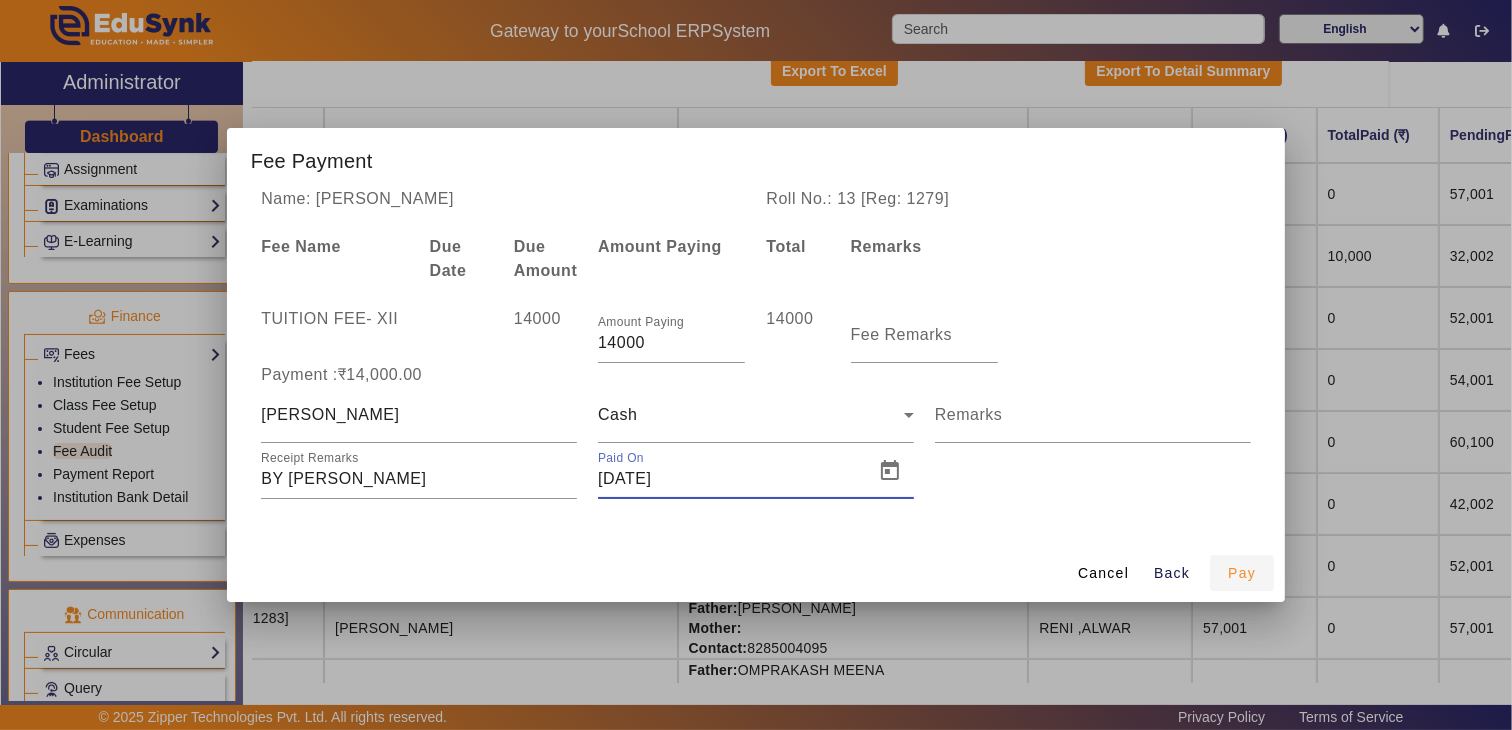 click on "Pay" at bounding box center (1242, 573) 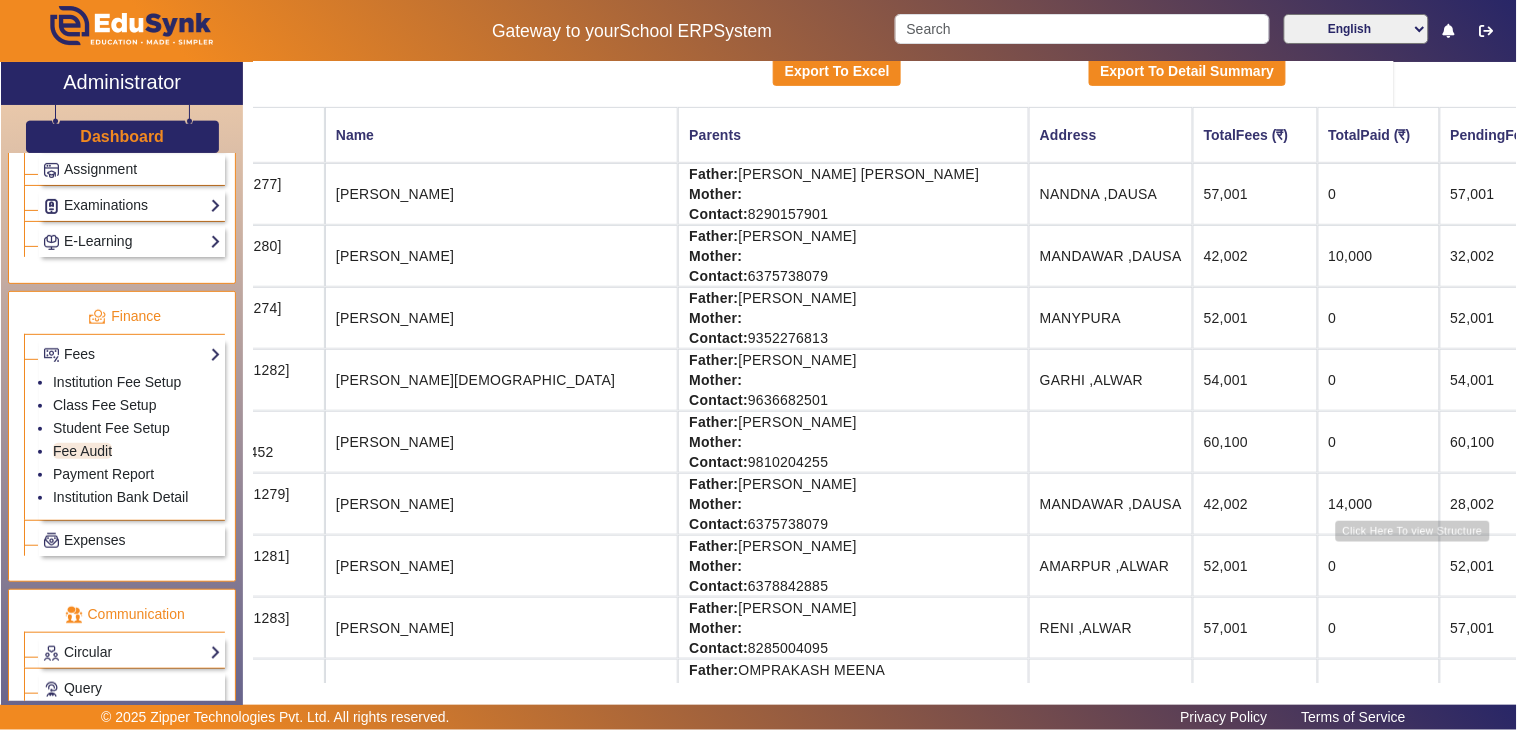 click on "Fee Structure" 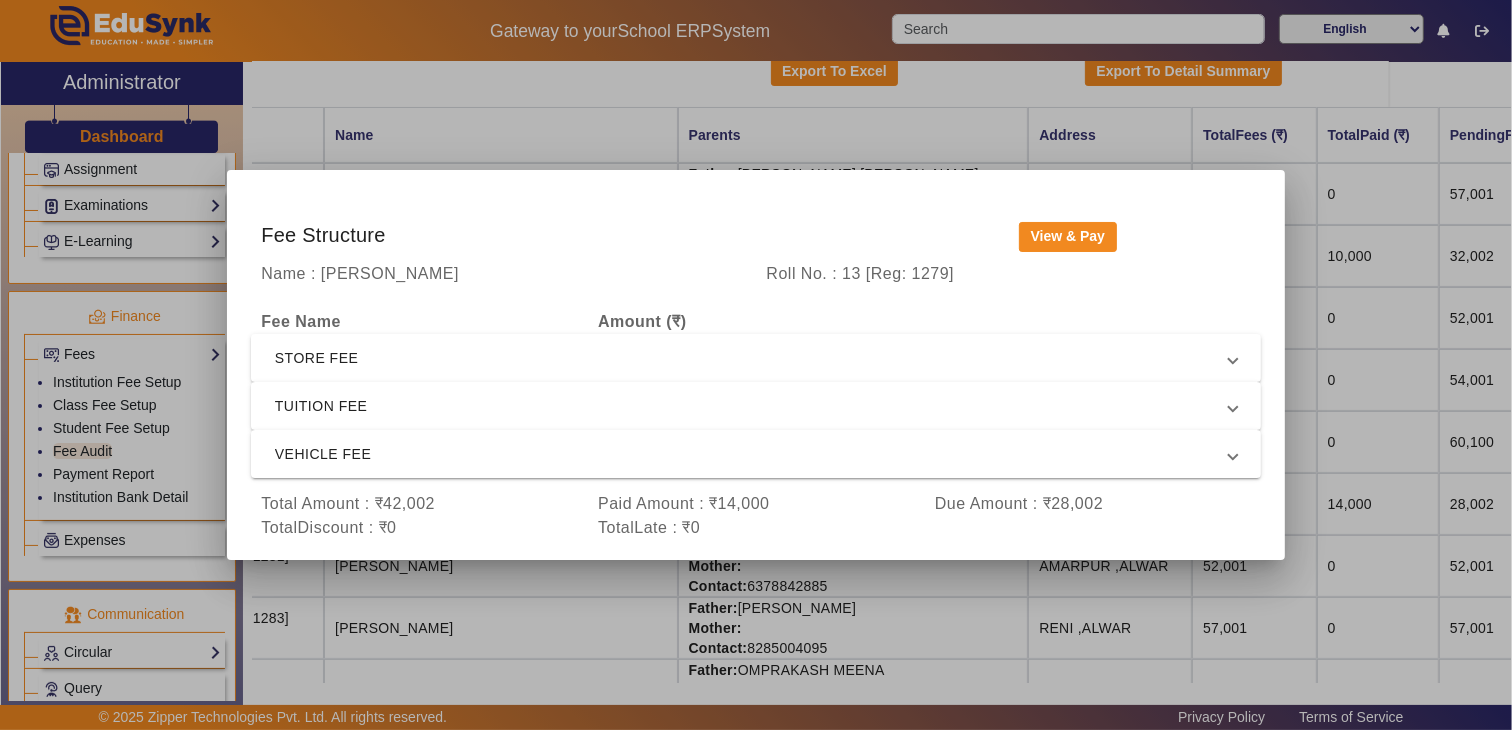 click at bounding box center (756, 365) 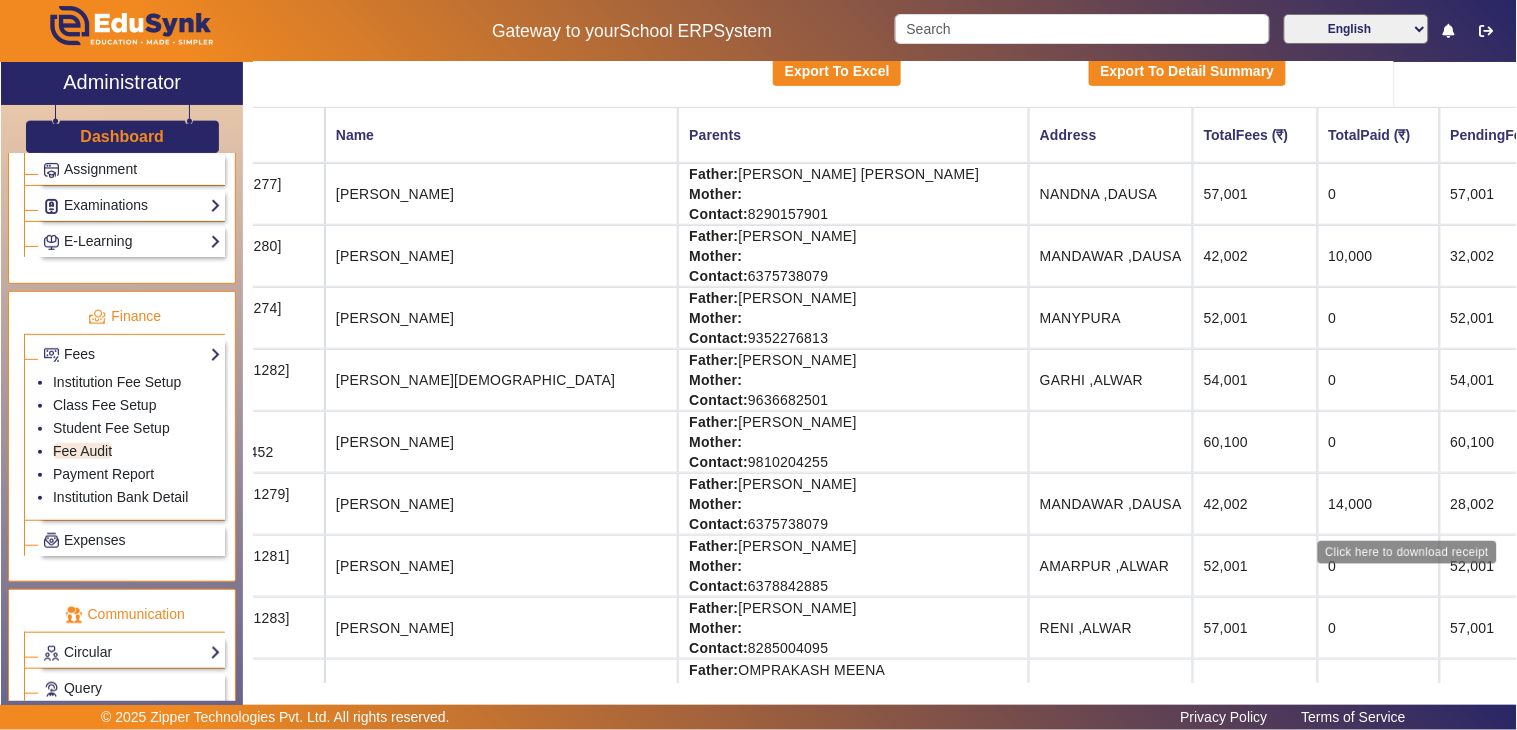 click on "View & Pay   Fee Structure  Download Receipt" 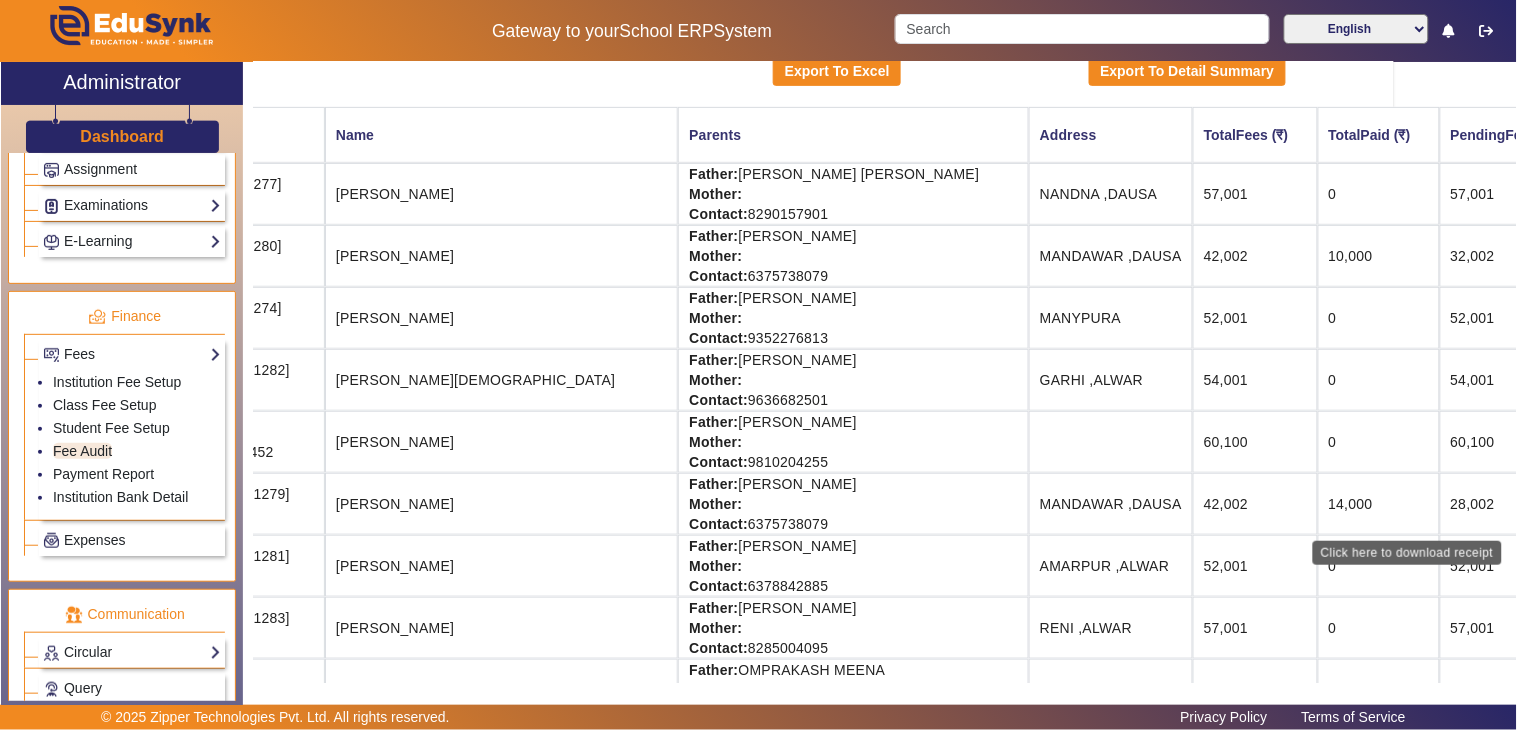 click on "Download Receipt" 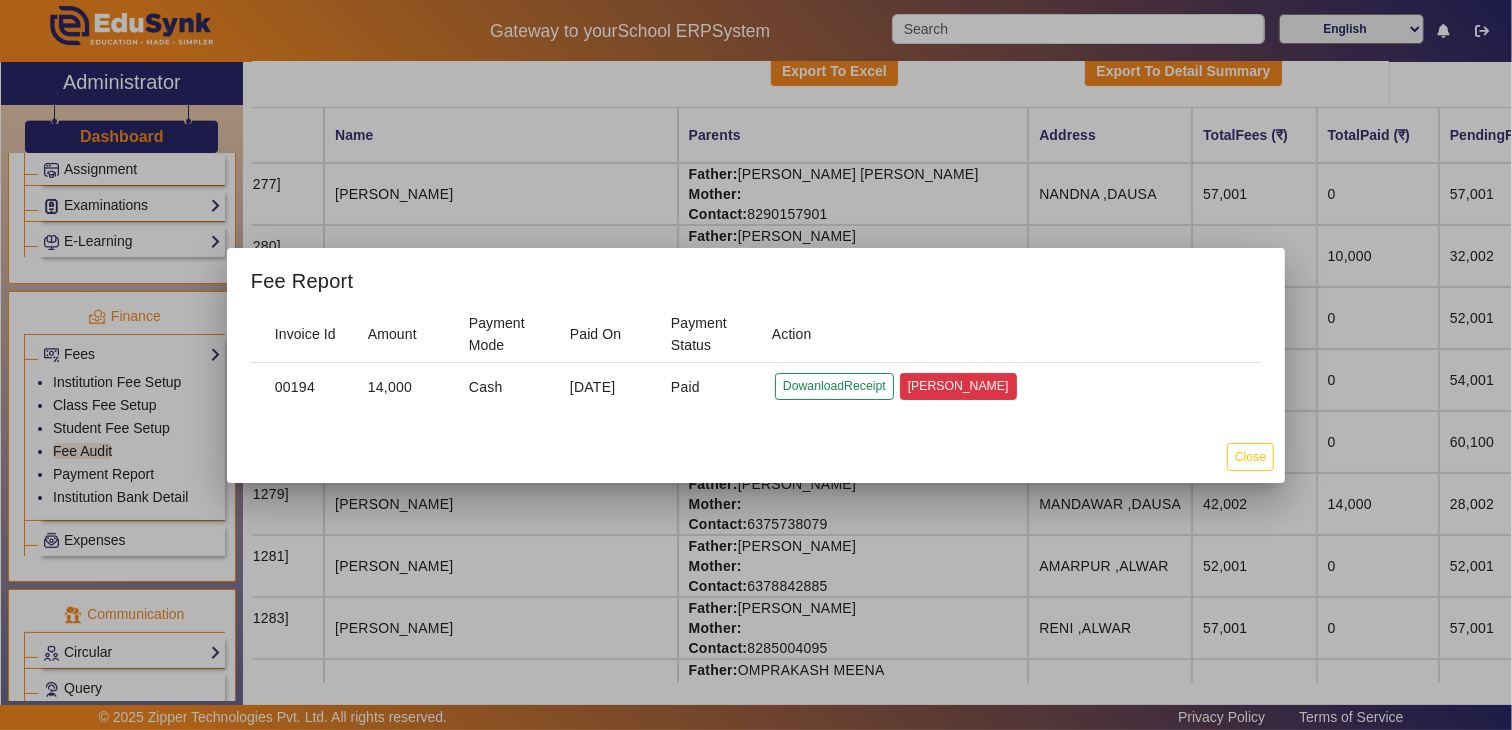click on "[PERSON_NAME]" 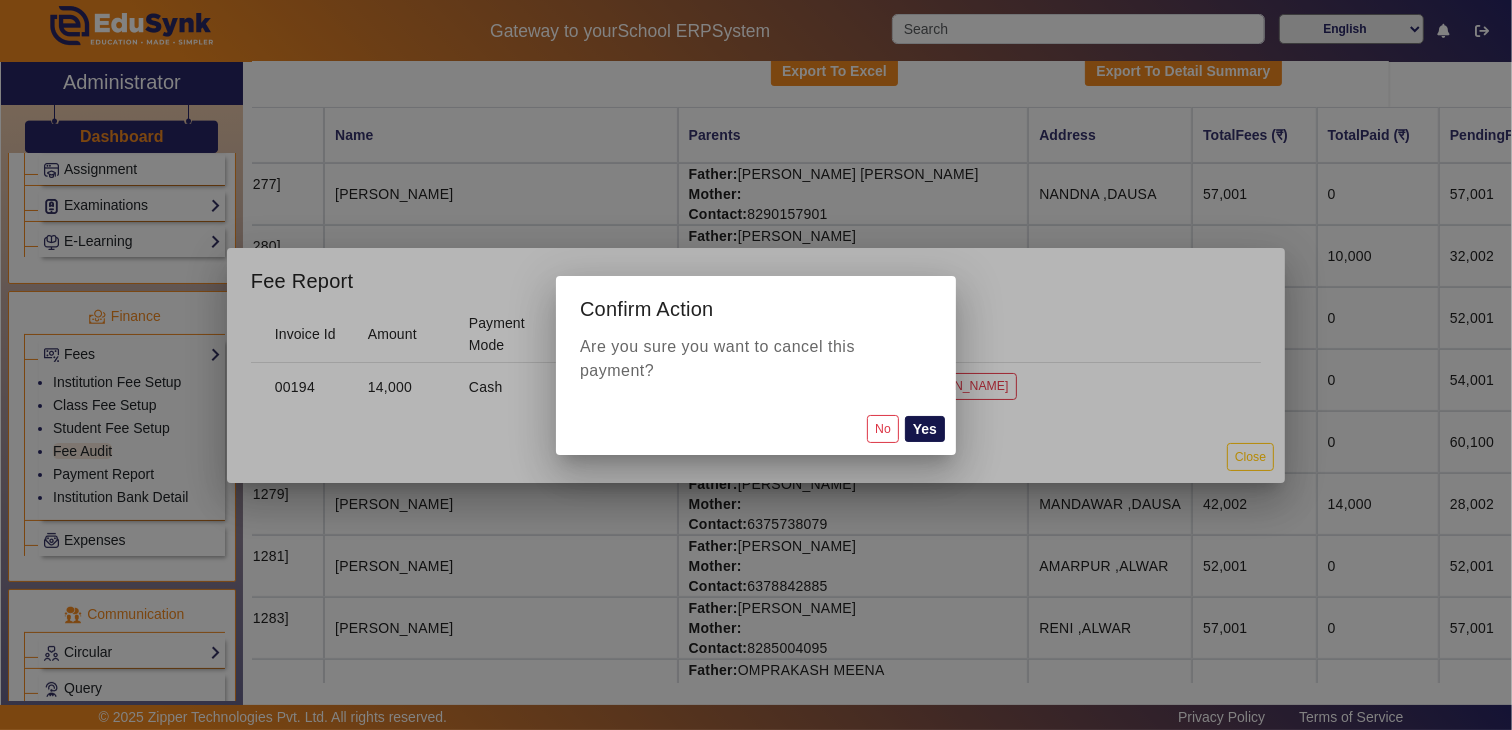 click on "Yes" at bounding box center (925, 429) 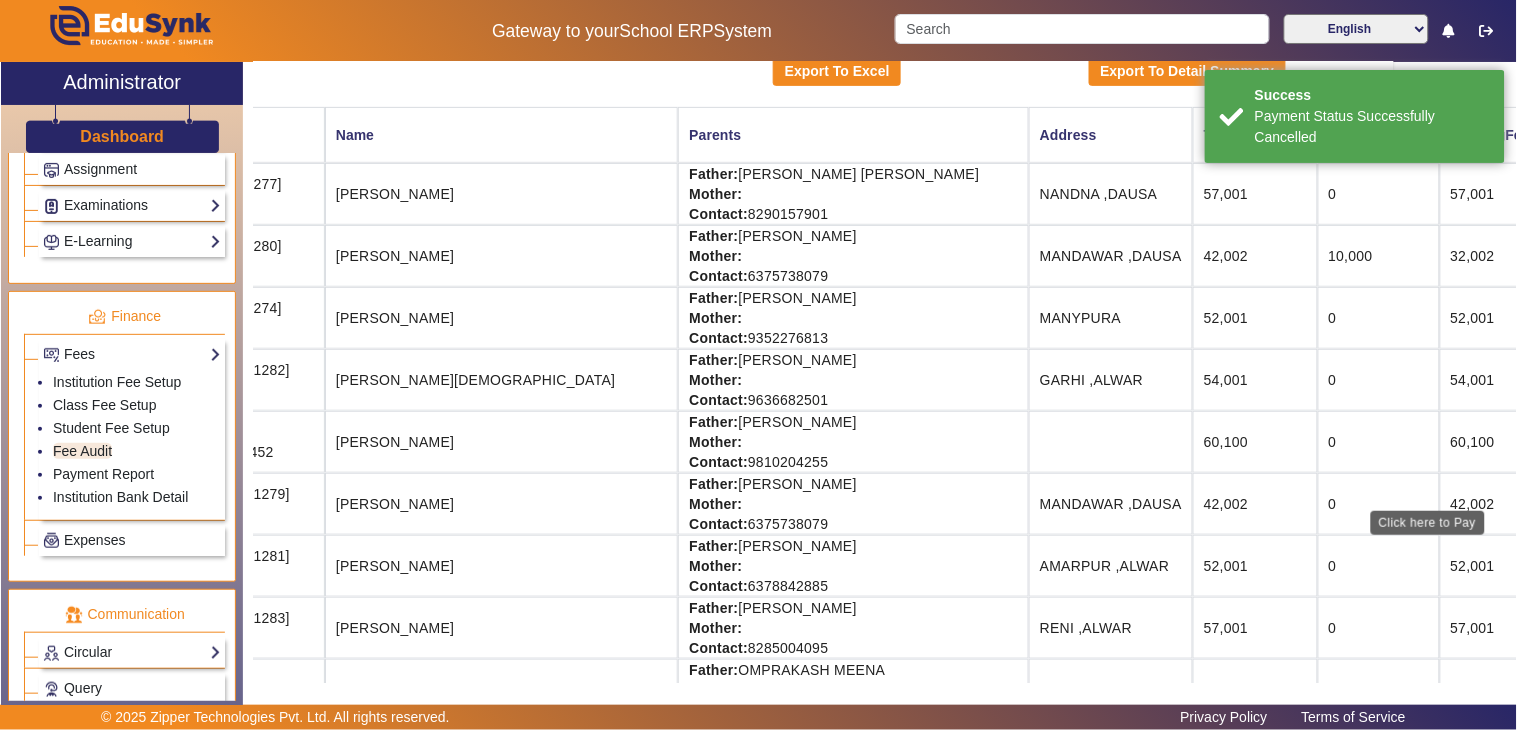 click on "View & Pay" 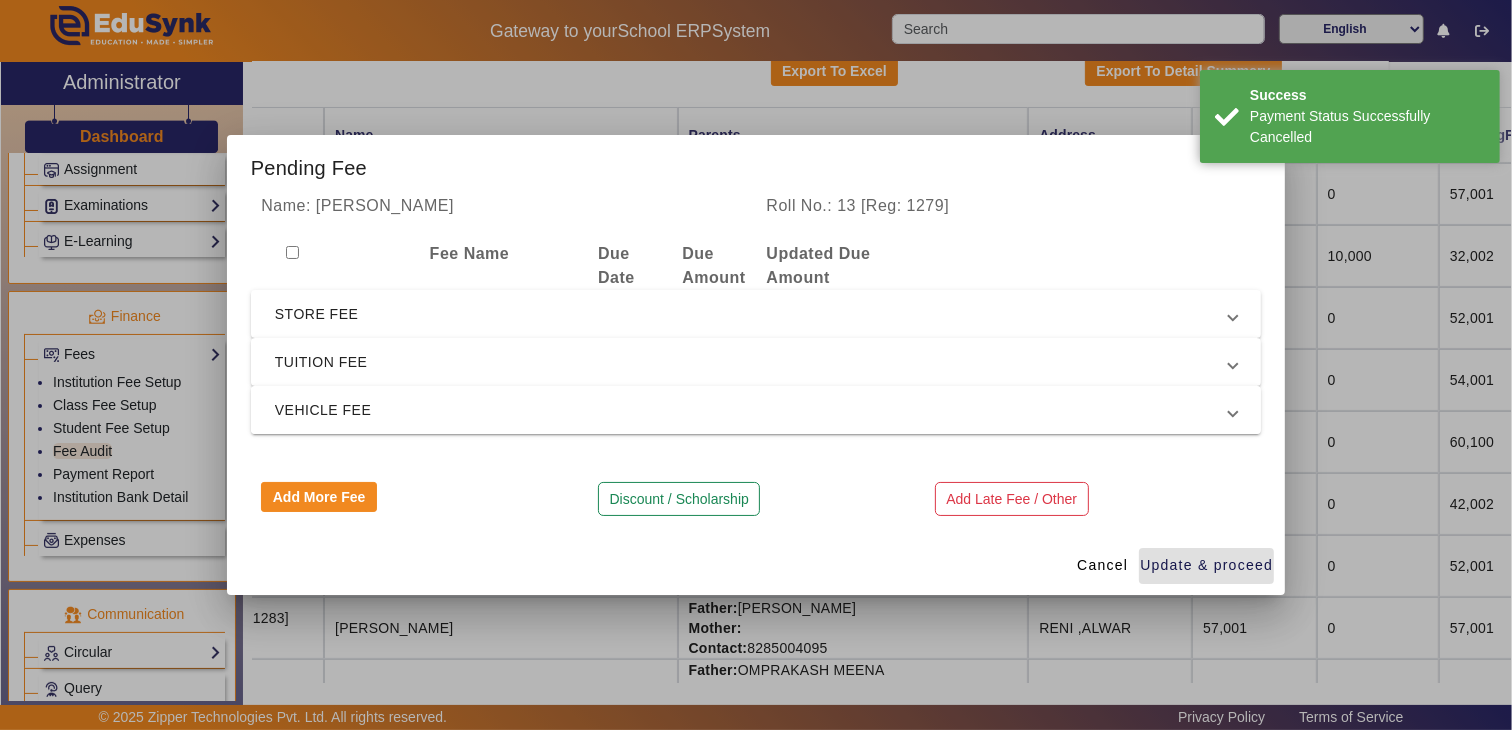 click on "VEHICLE FEE" at bounding box center (752, 410) 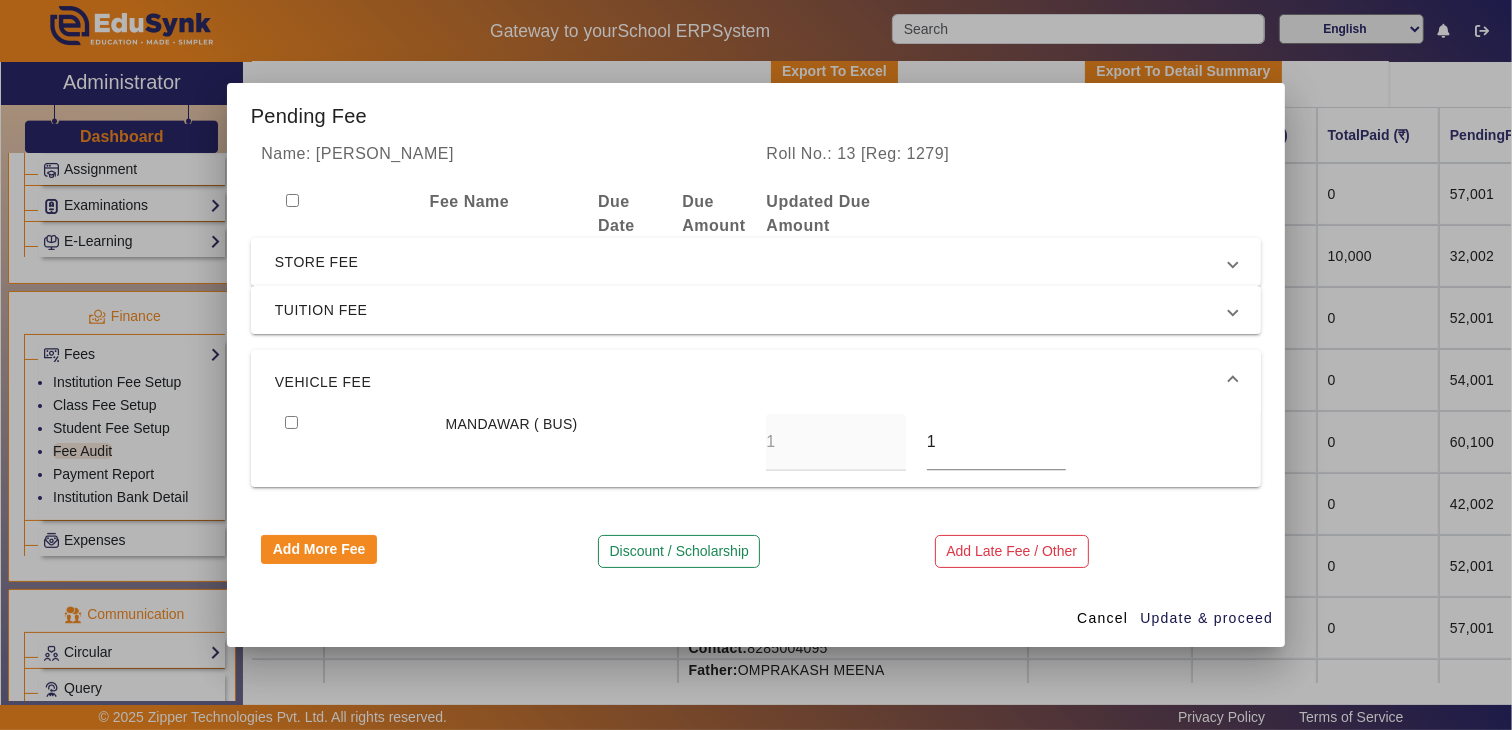 click on "VEHICLE FEE" at bounding box center (752, 382) 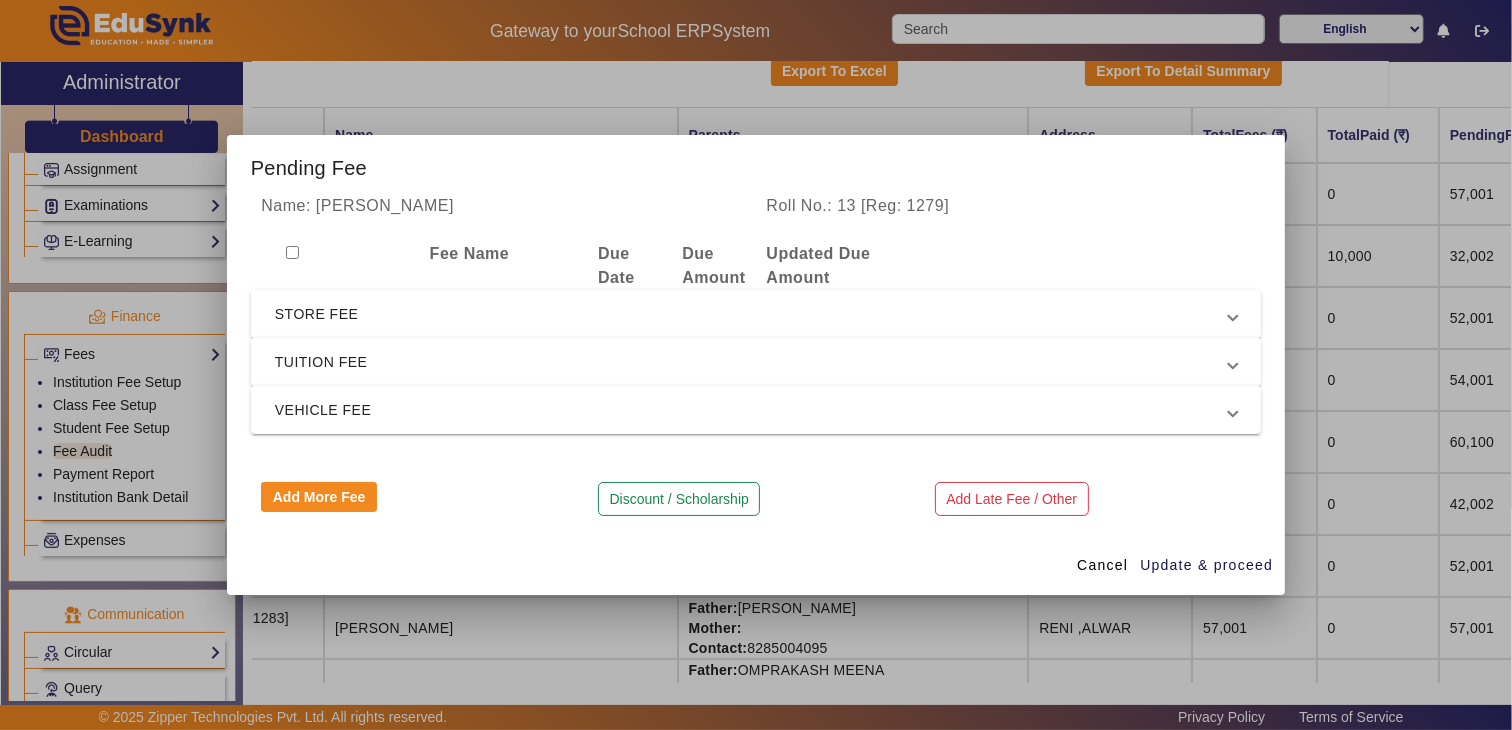 click on "TUITION FEE" at bounding box center [752, 362] 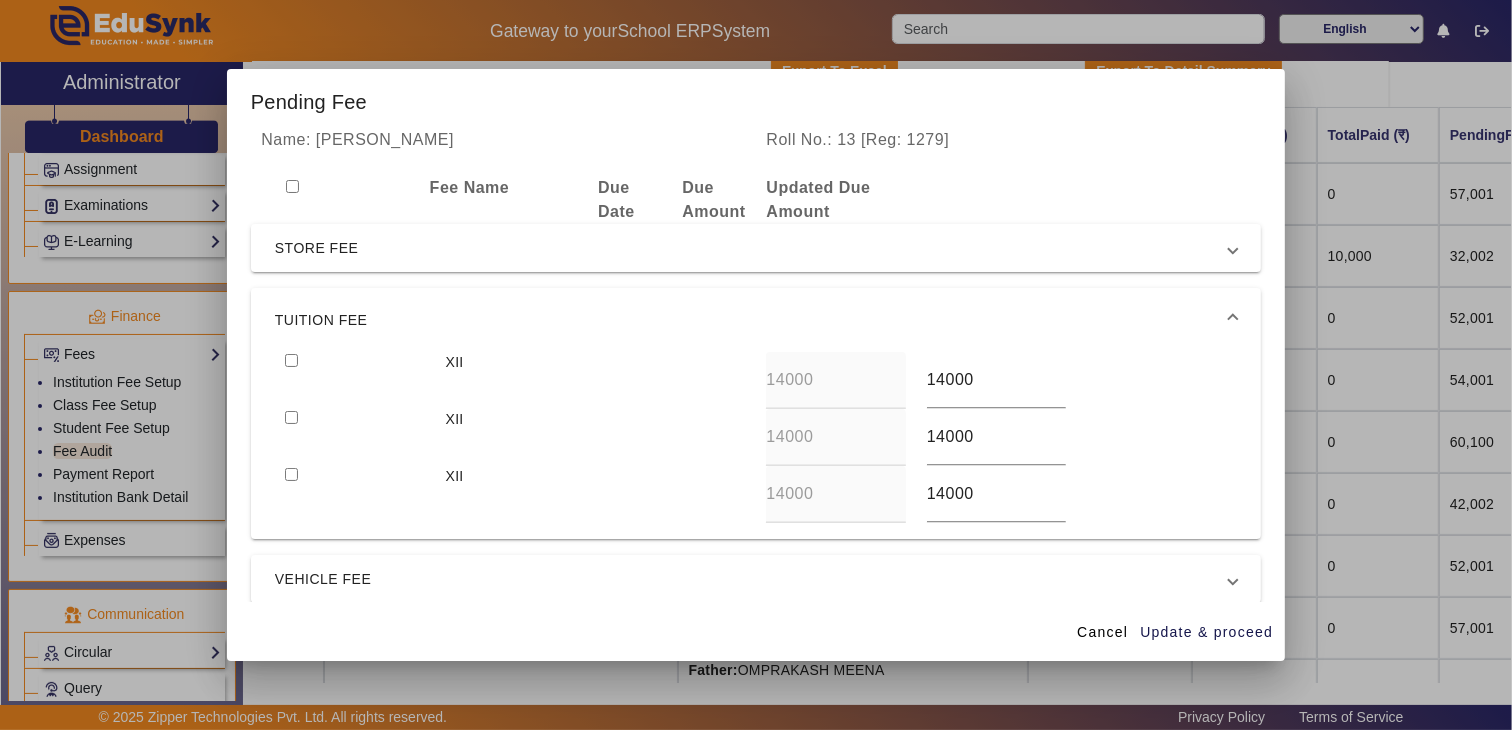 click at bounding box center [291, 360] 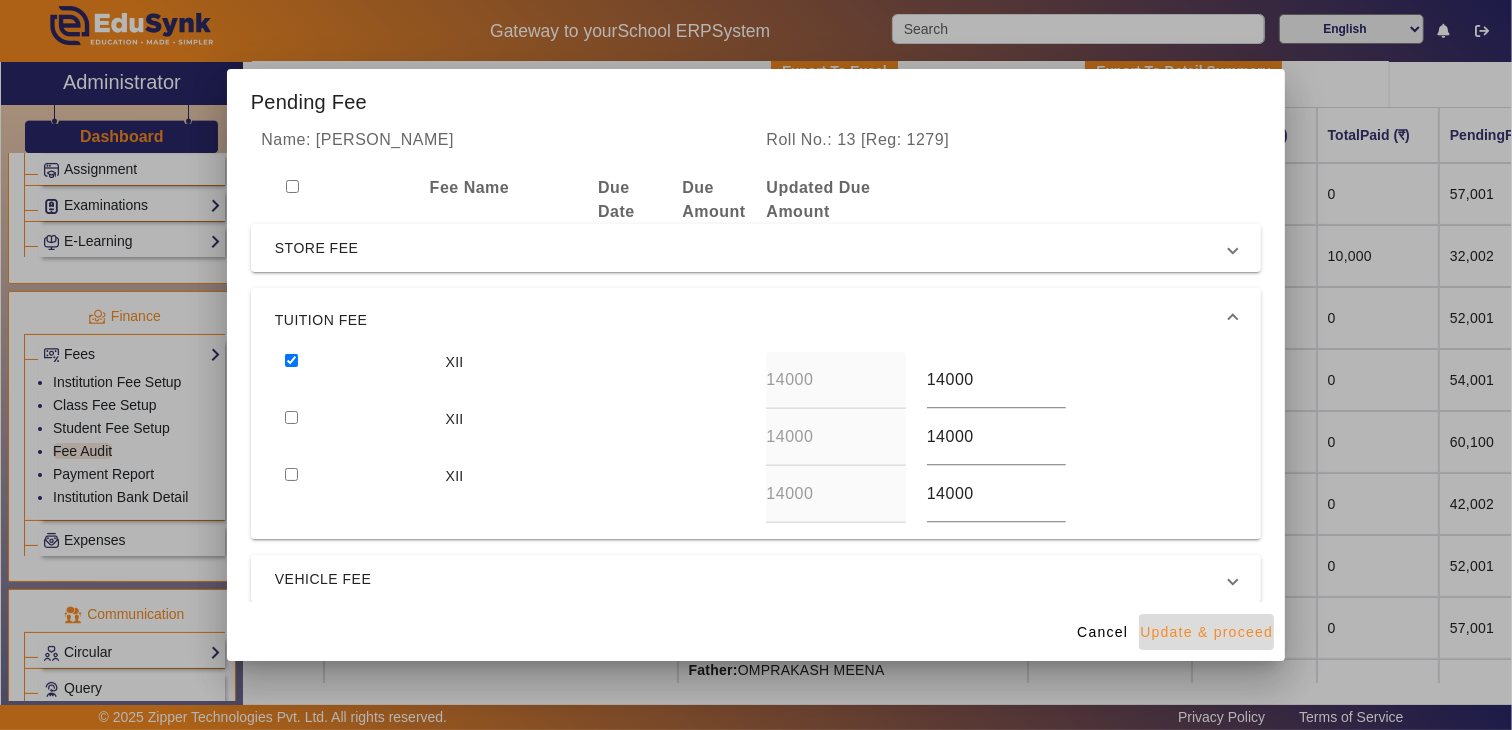 click on "Update & proceed" at bounding box center [1206, 632] 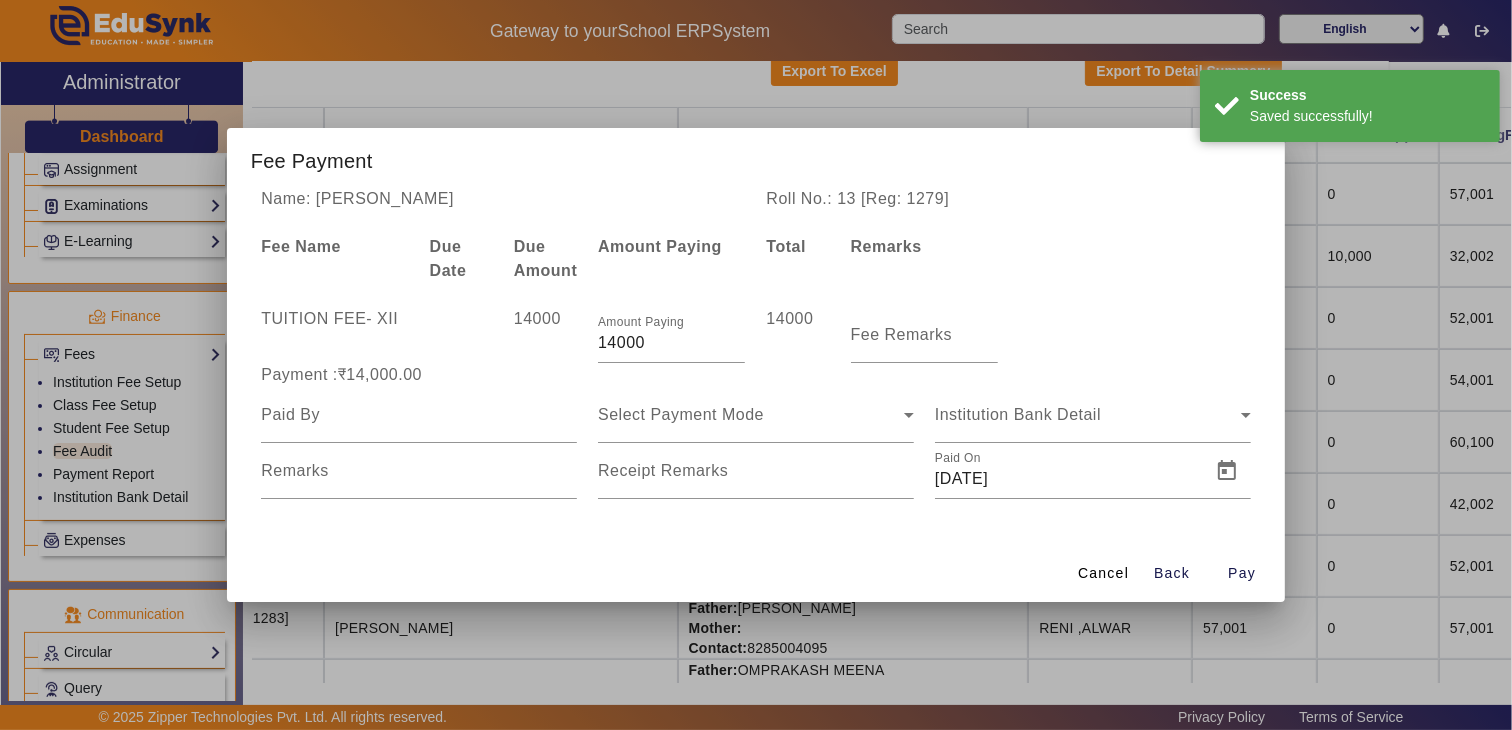 drag, startPoint x: 658, startPoint y: 341, endPoint x: 533, endPoint y: 333, distance: 125.25574 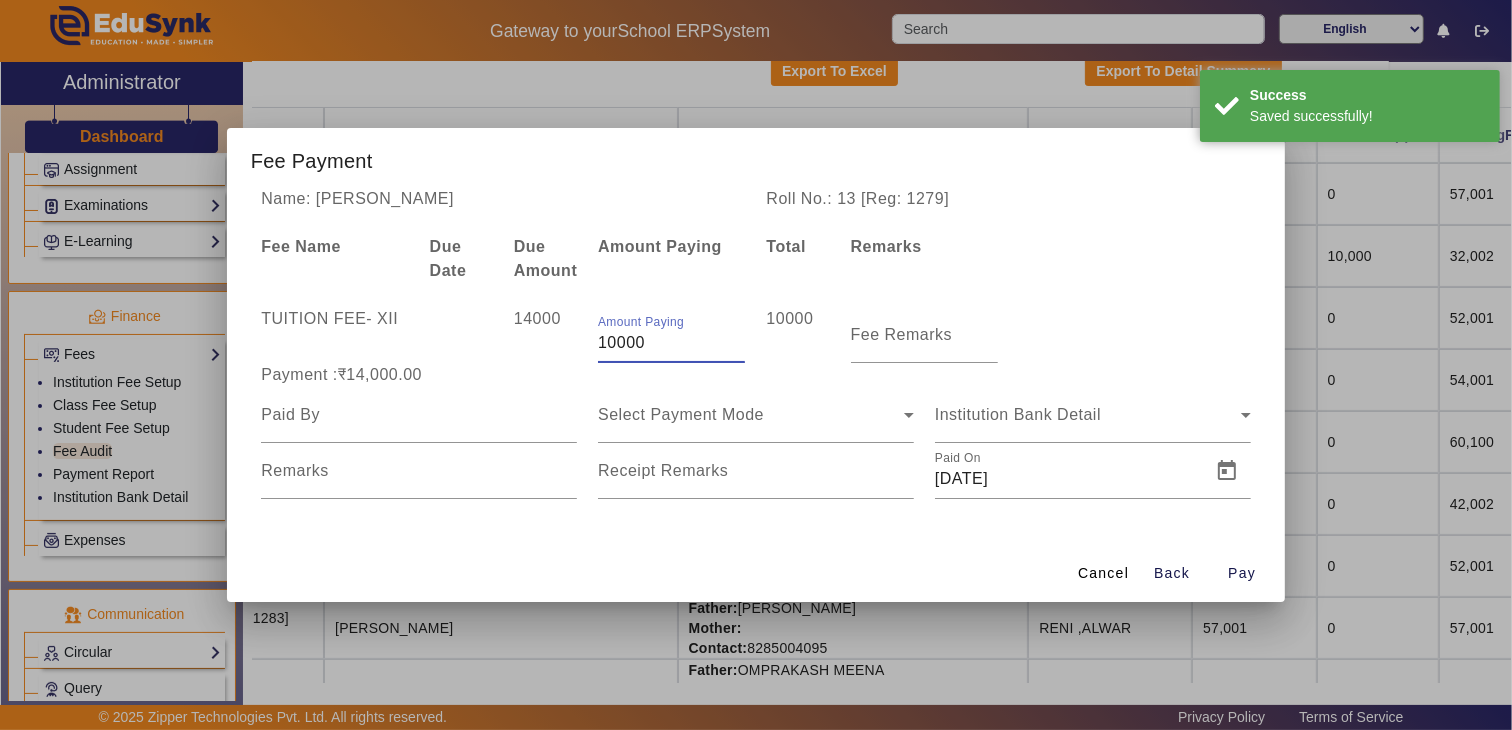 type on "10000" 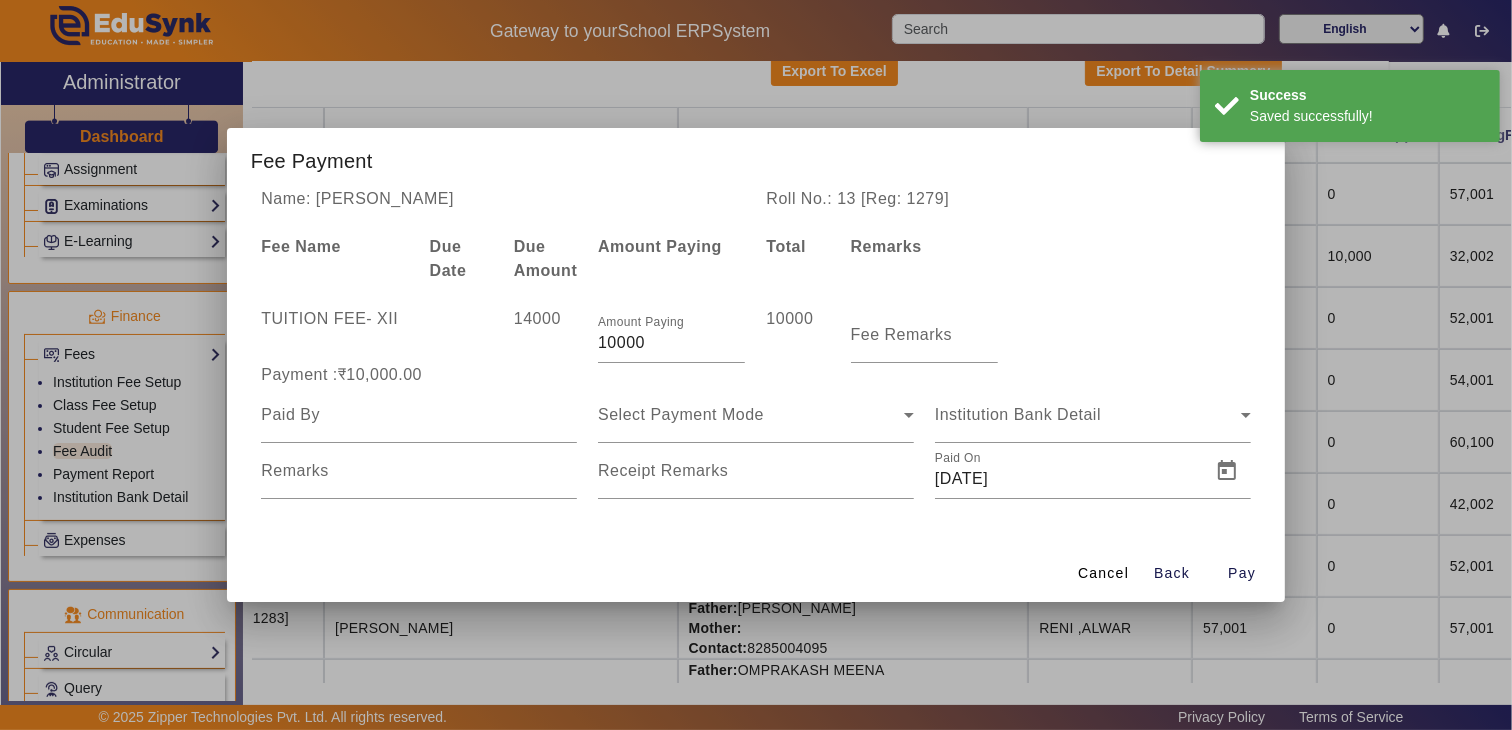 click on "TUITION FEE   - XII     14000 Amount Paying 10000  10000  Fee Remarks  Payment :₹10,000.00  Select Payment Mode Institution Bank Detail Remarks Receipt Remarks Paid On [DATE]" at bounding box center [756, 403] 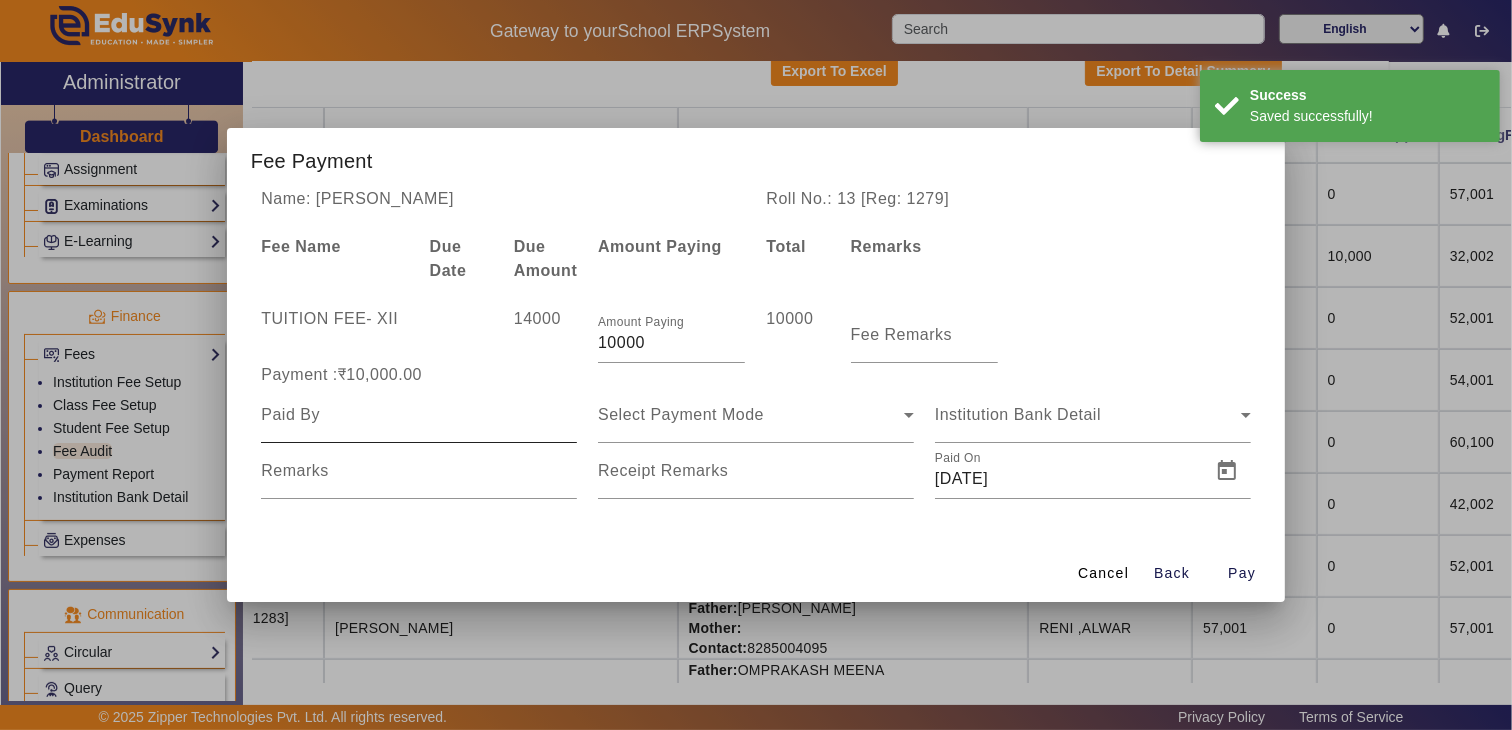 drag, startPoint x: 350, startPoint y: 442, endPoint x: 350, endPoint y: 428, distance: 14 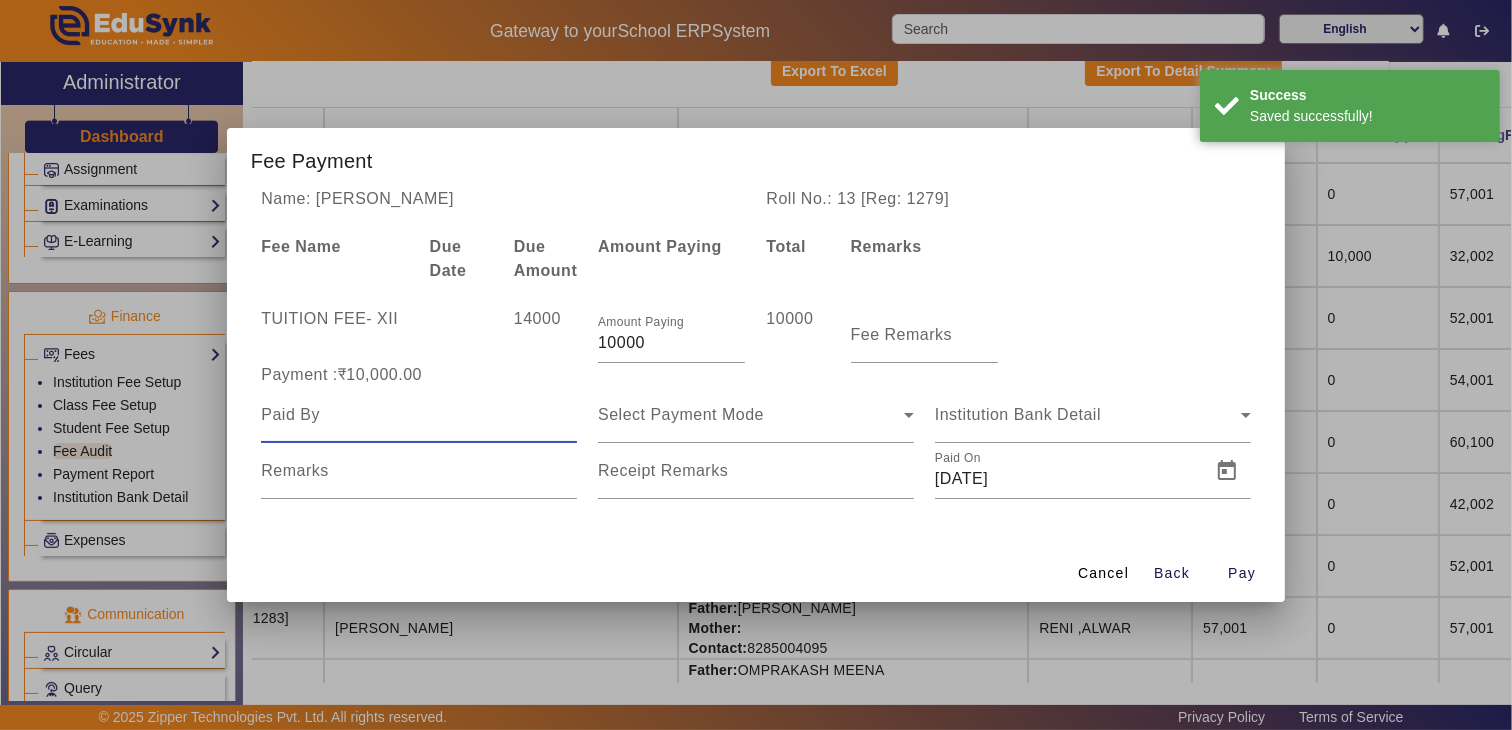 click at bounding box center (419, 415) 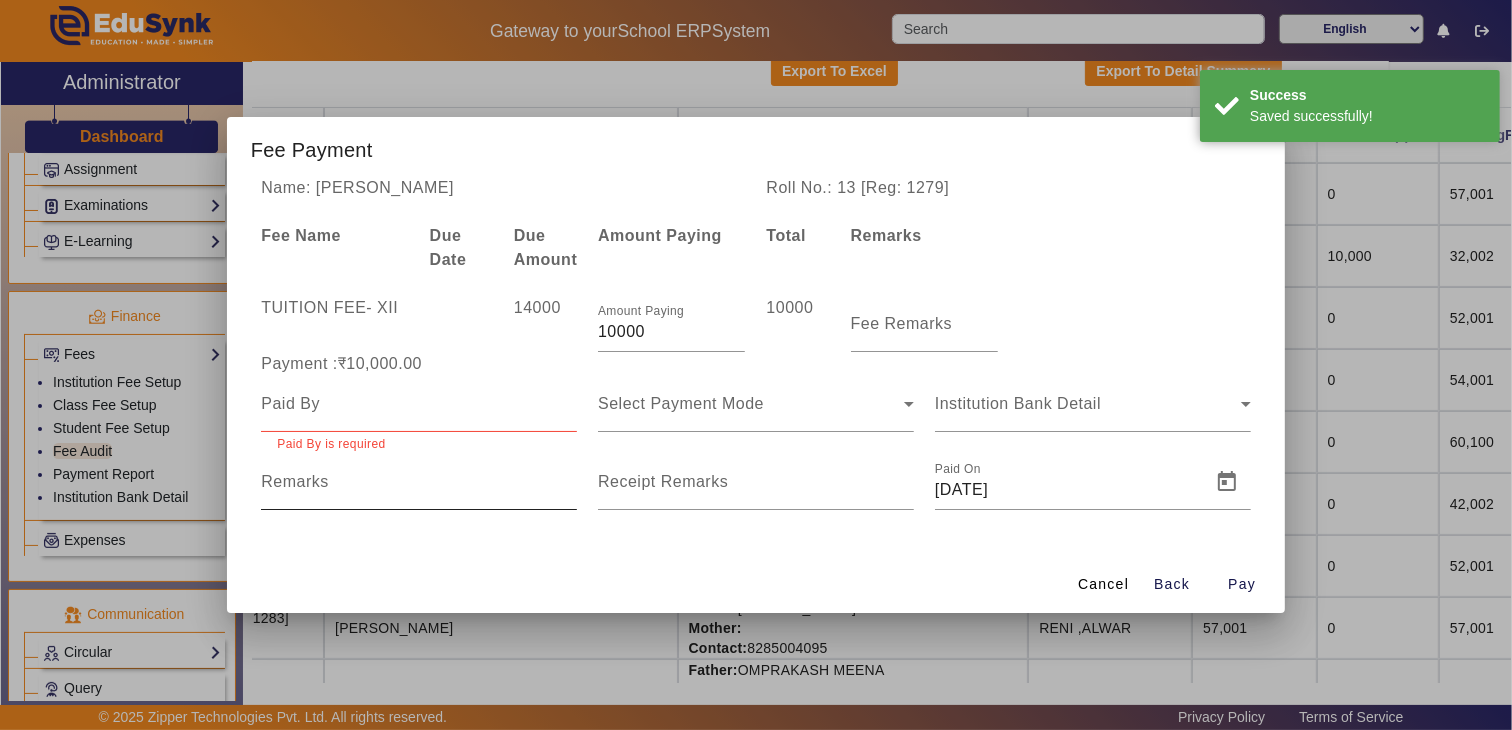 drag, startPoint x: 350, startPoint y: 428, endPoint x: 388, endPoint y: 494, distance: 76.15773 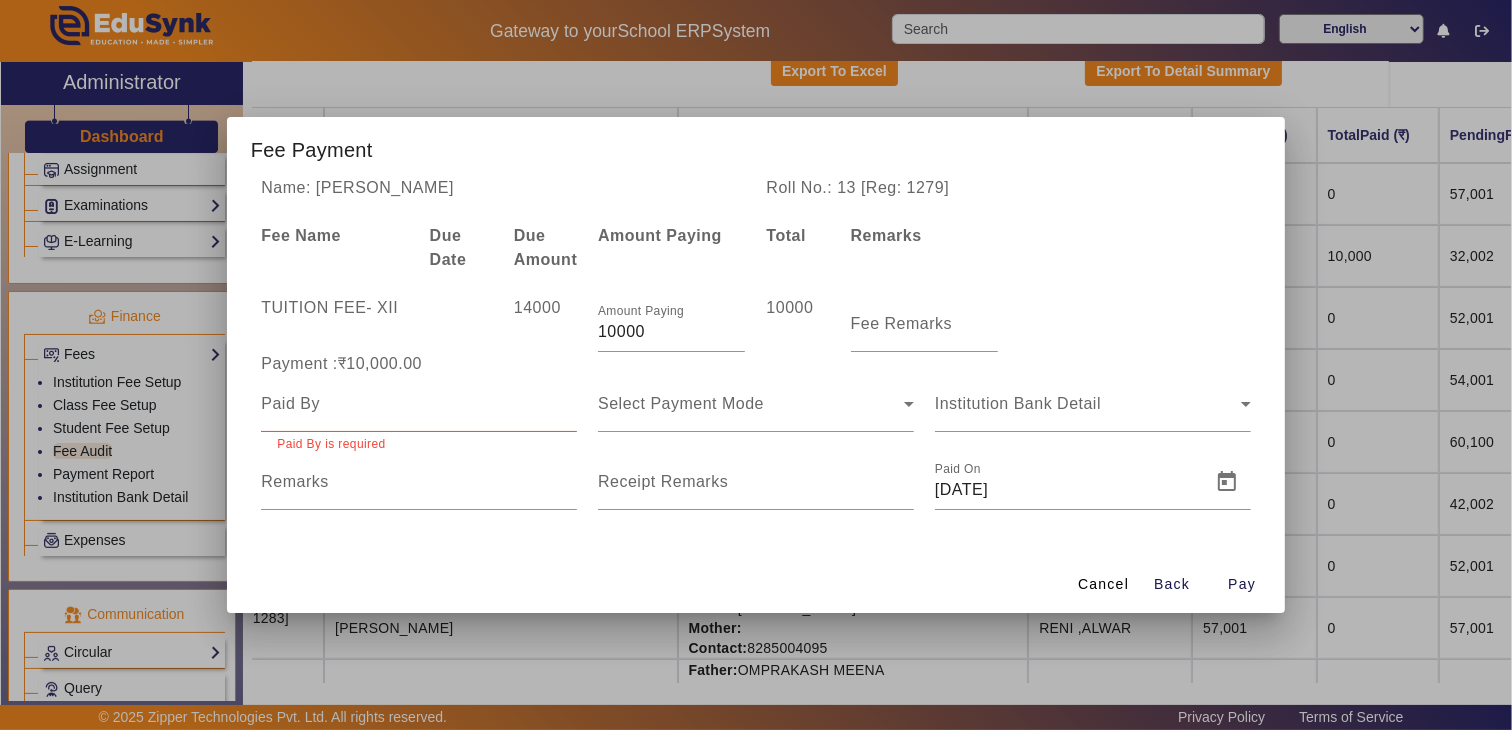 click at bounding box center (419, 404) 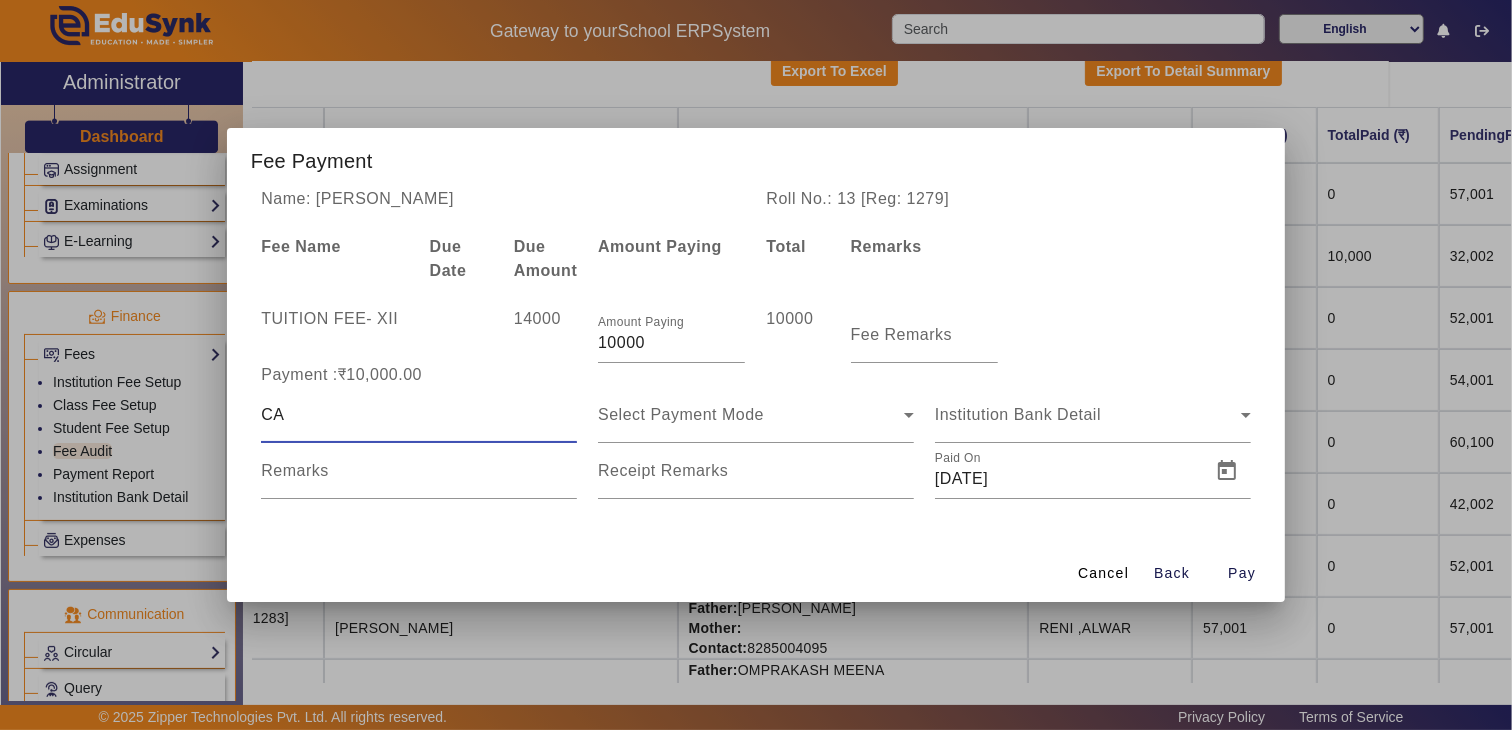 type on "C" 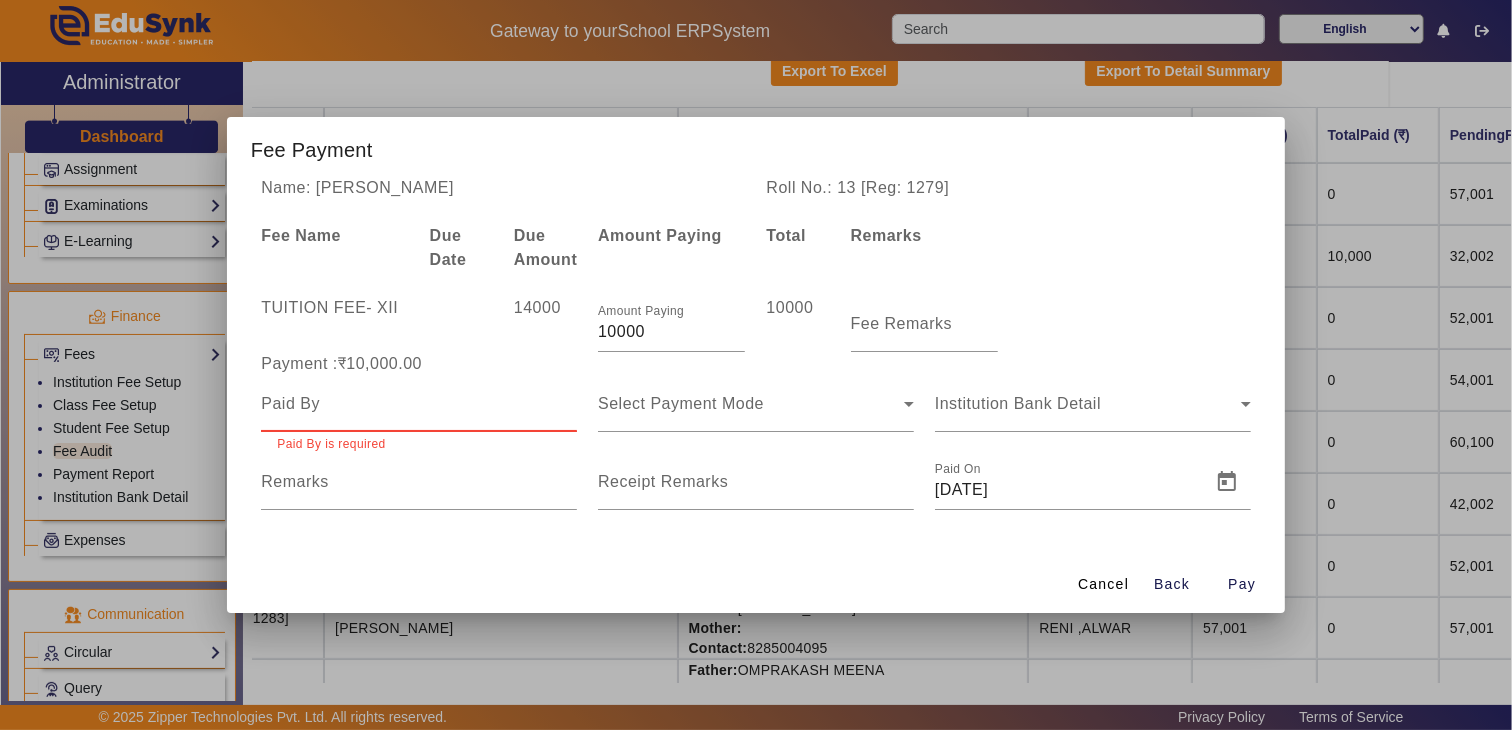 type on "N" 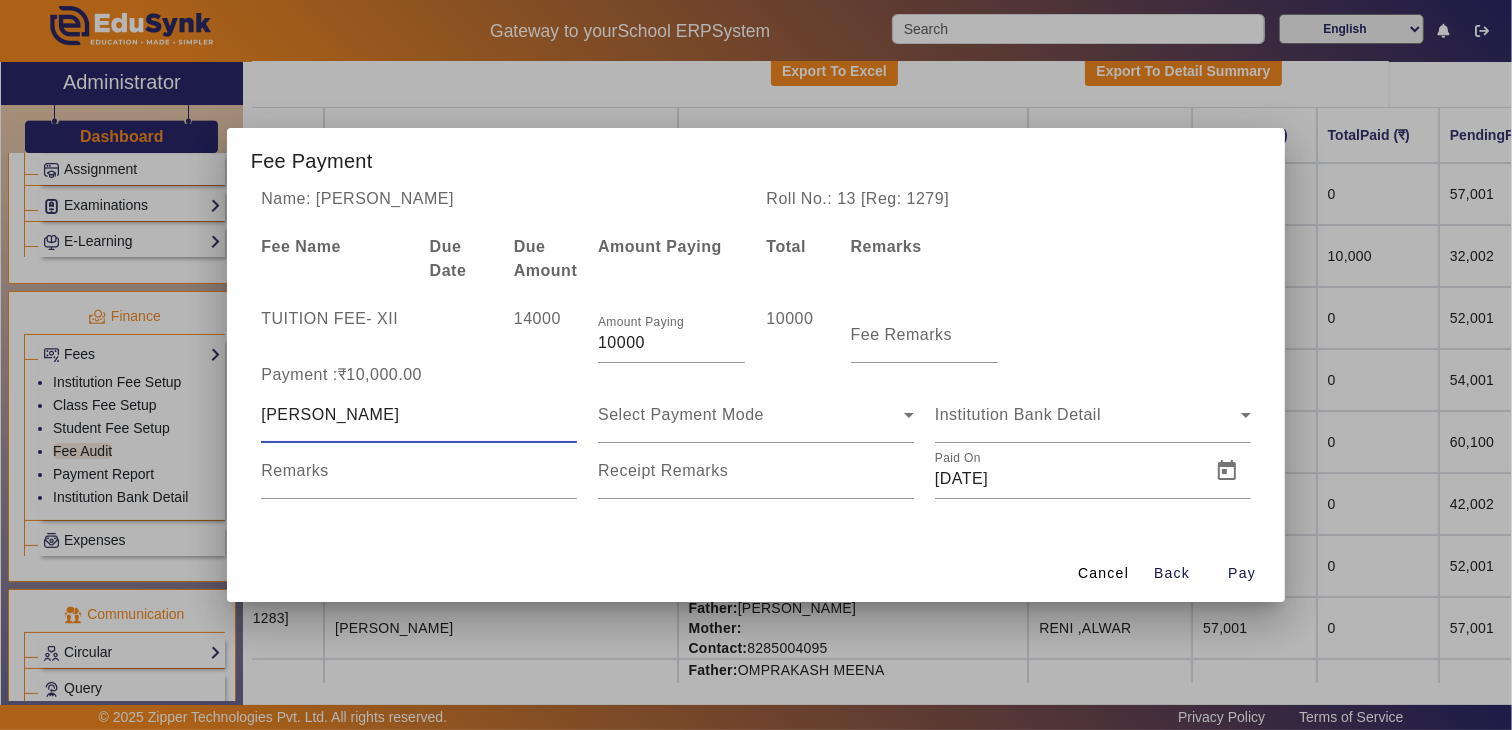 type on "[PERSON_NAME]" 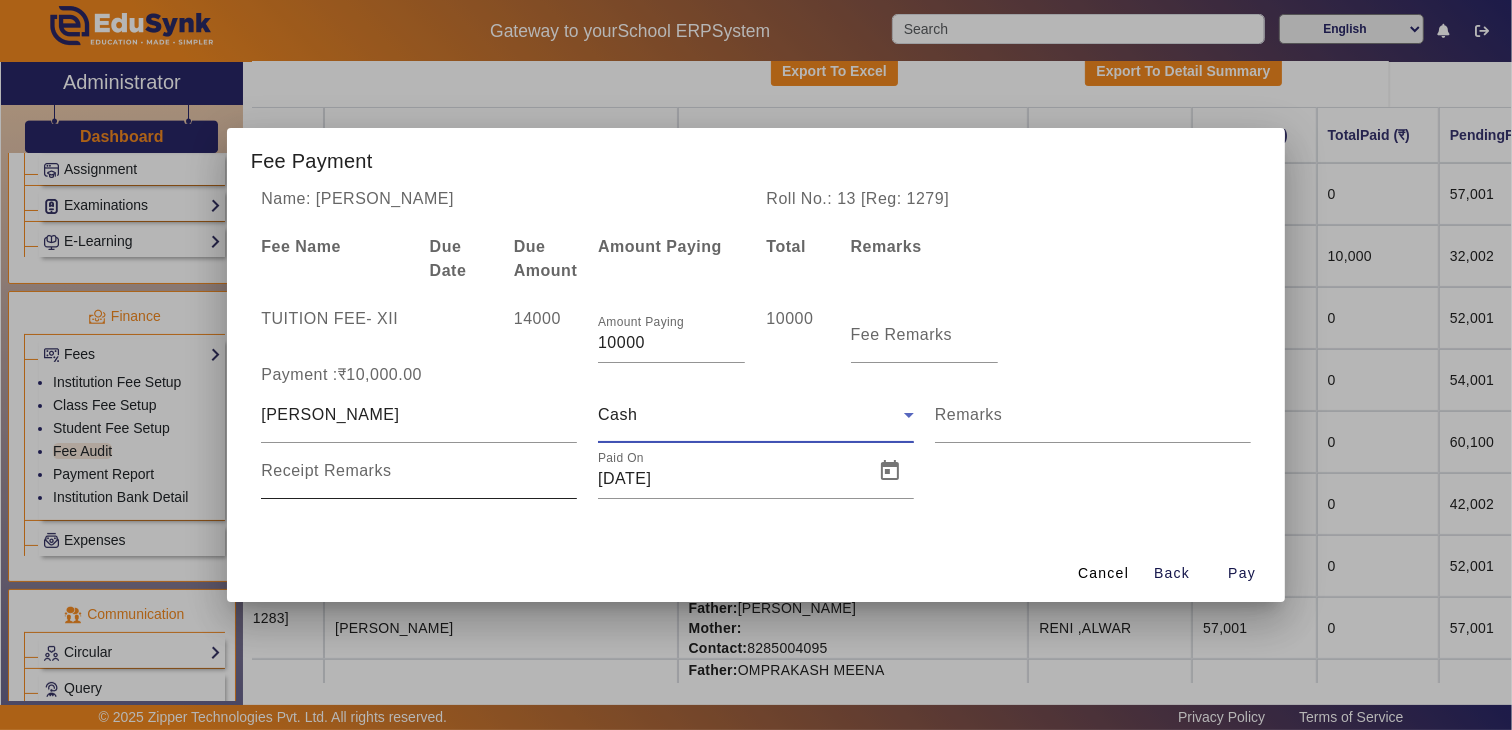 click on "Receipt Remarks" at bounding box center (419, 471) 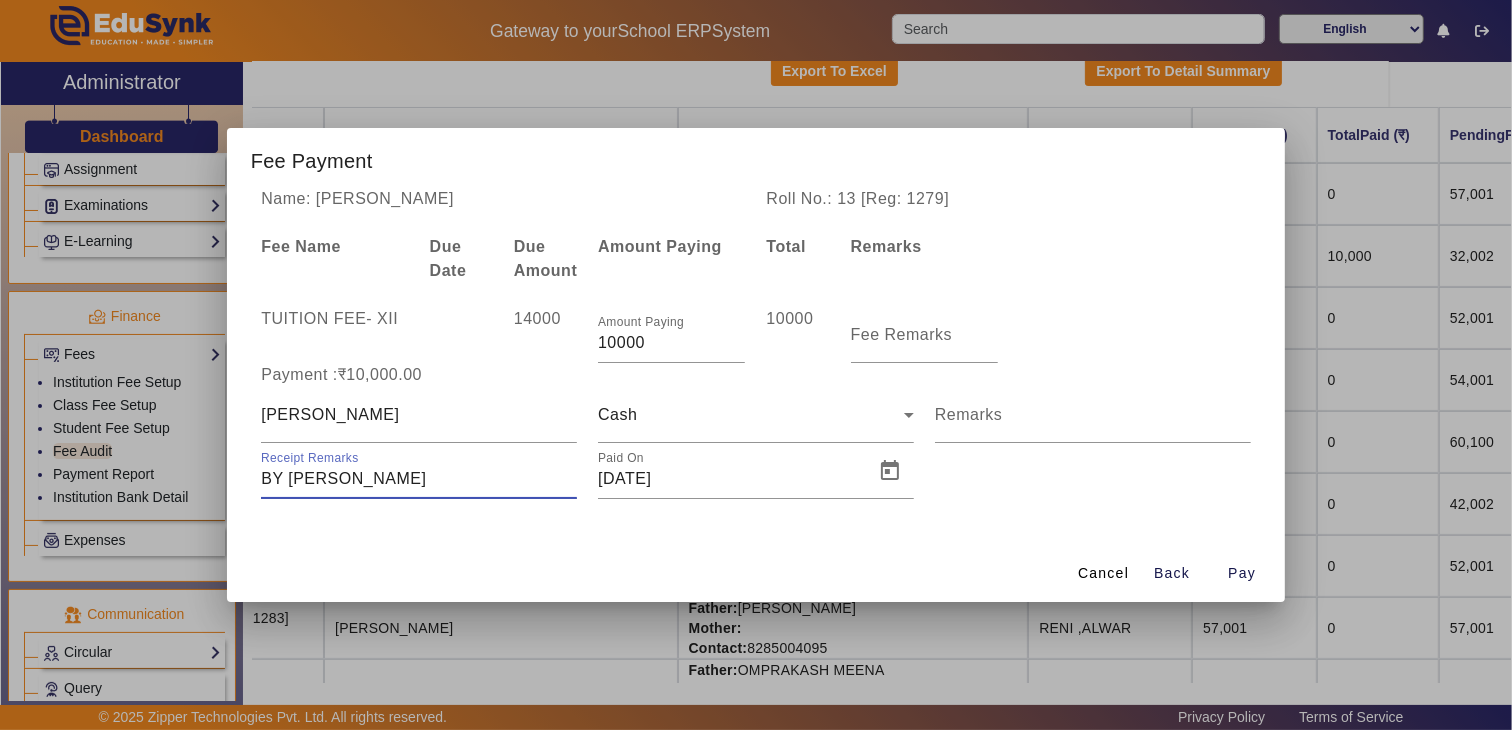 type on "BY [PERSON_NAME]" 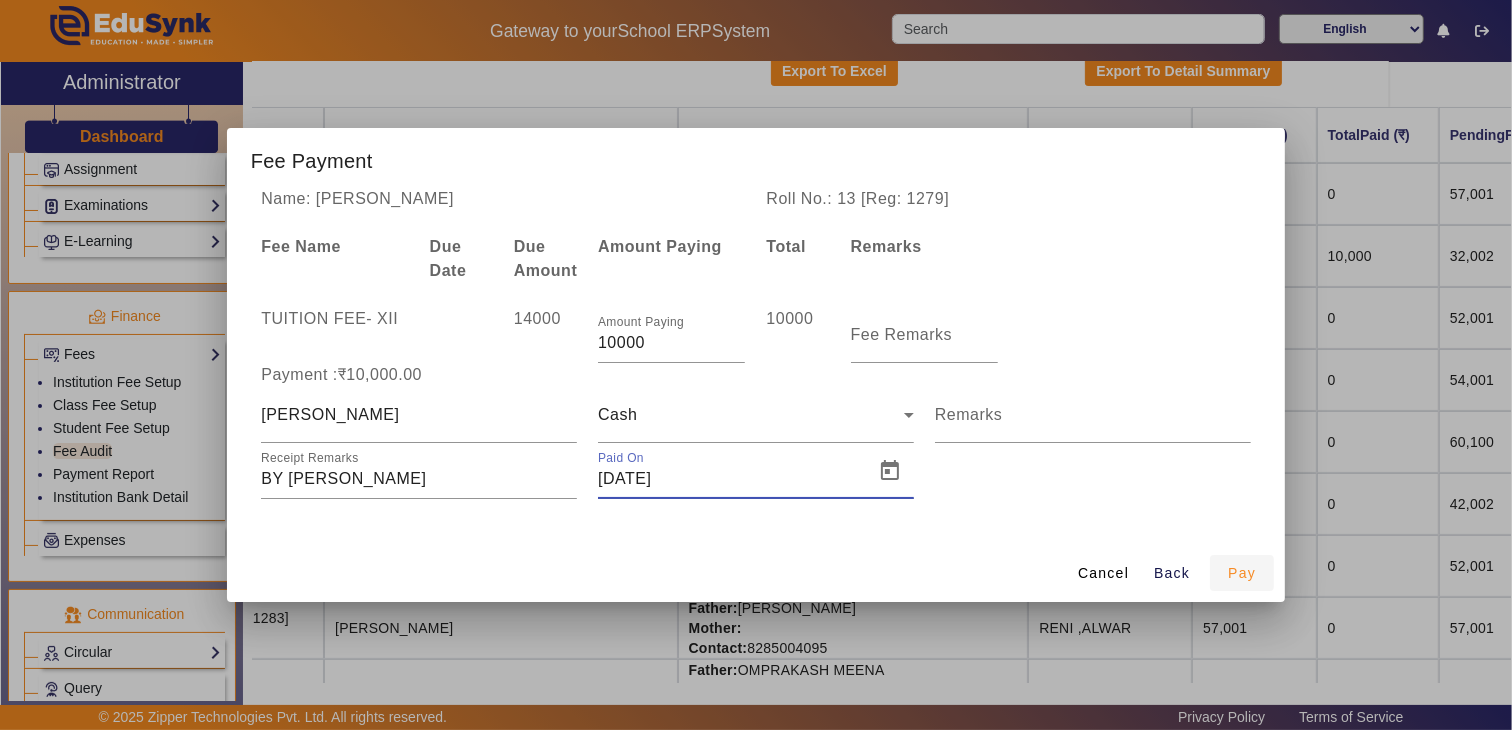 click at bounding box center [1242, 573] 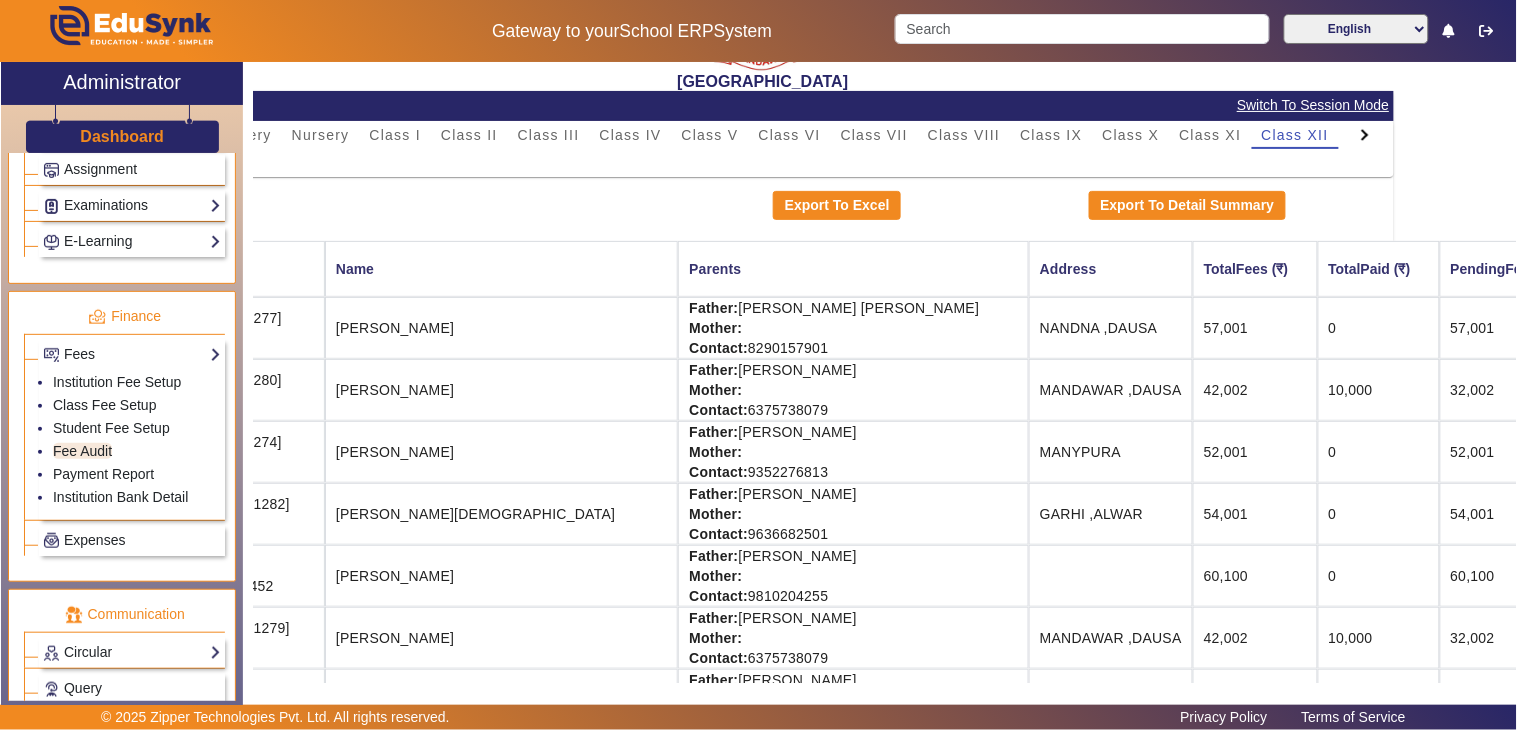 scroll, scrollTop: 0, scrollLeft: 122, axis: horizontal 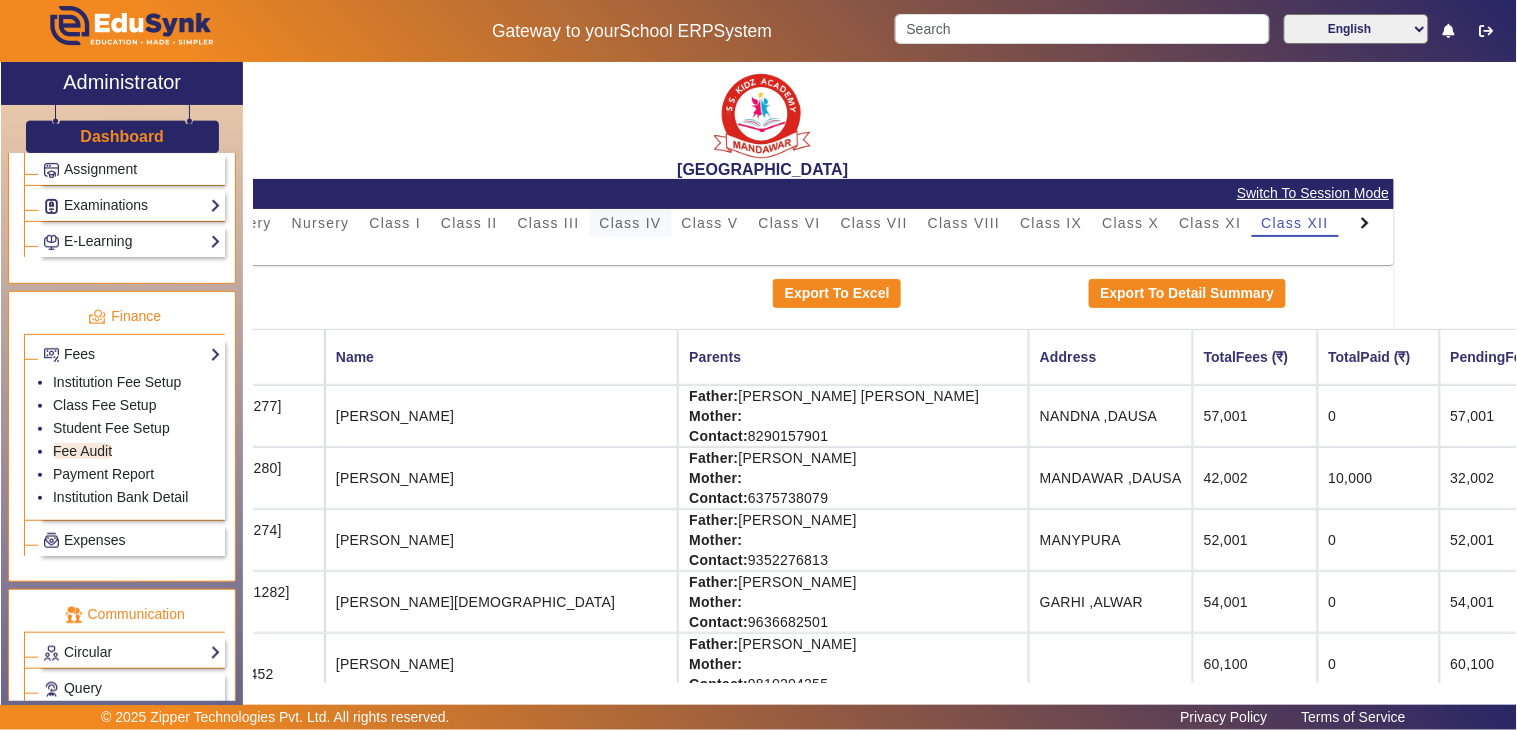 click on "Class IV" at bounding box center [631, 223] 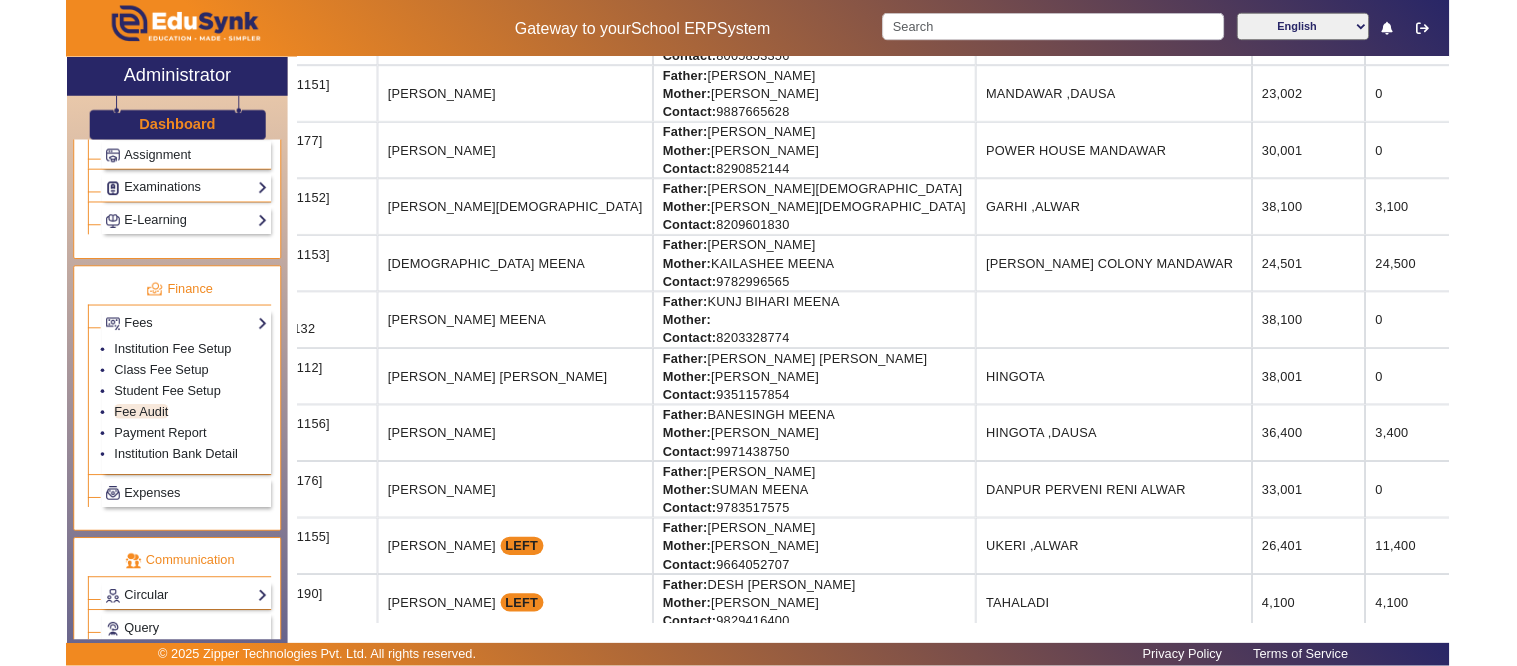 scroll, scrollTop: 1664, scrollLeft: 122, axis: both 